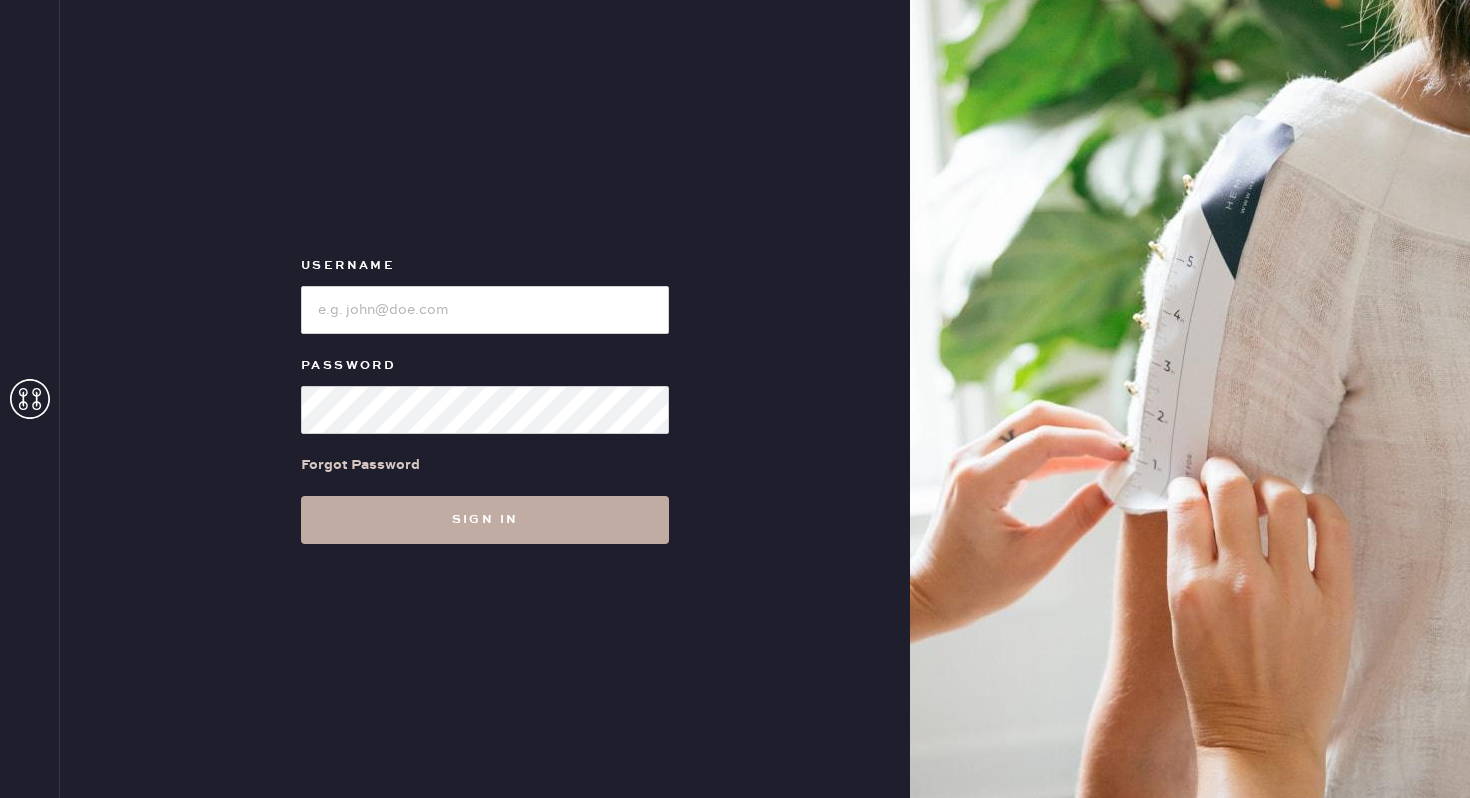 scroll, scrollTop: 0, scrollLeft: 0, axis: both 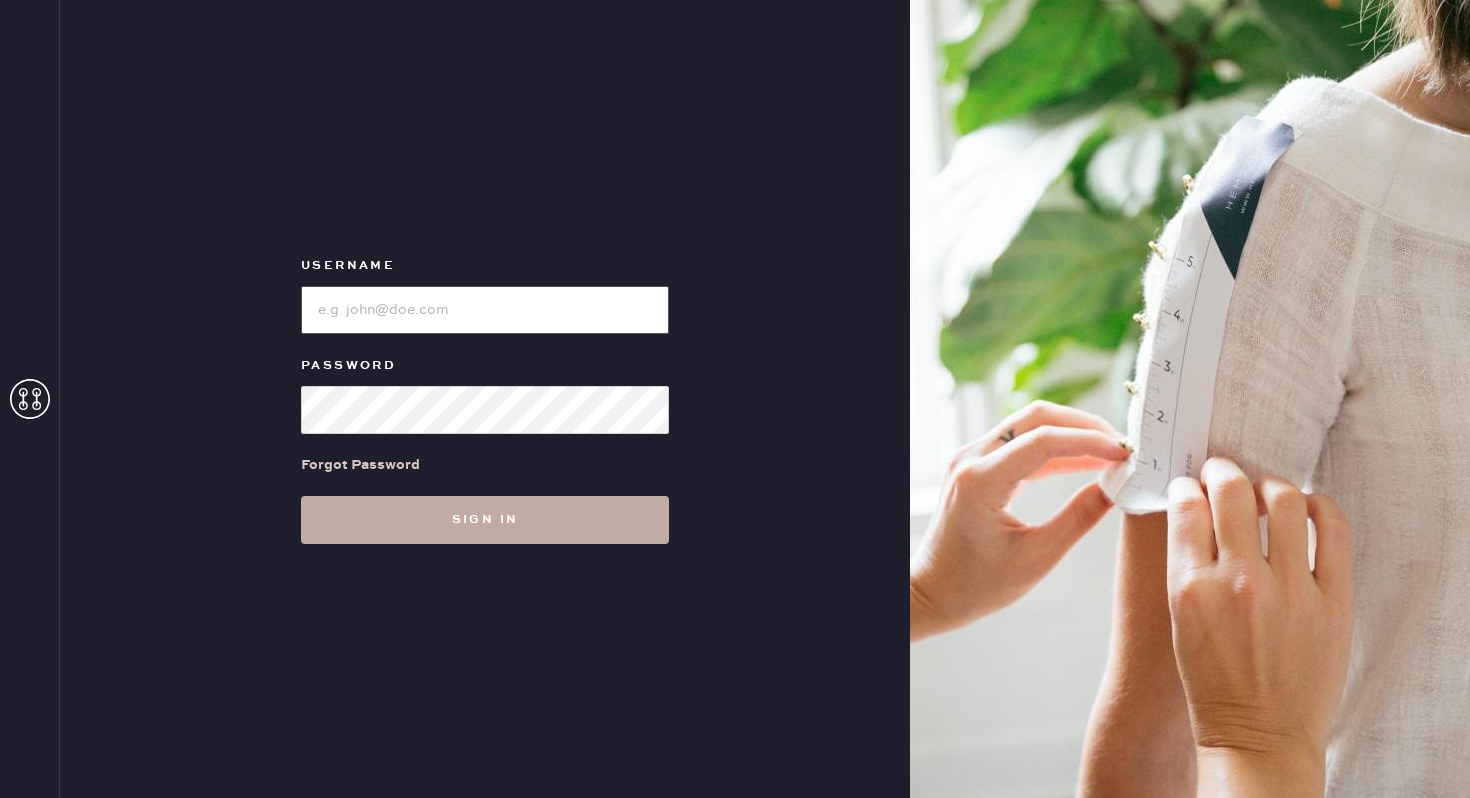 type on "reformationgeorgetown" 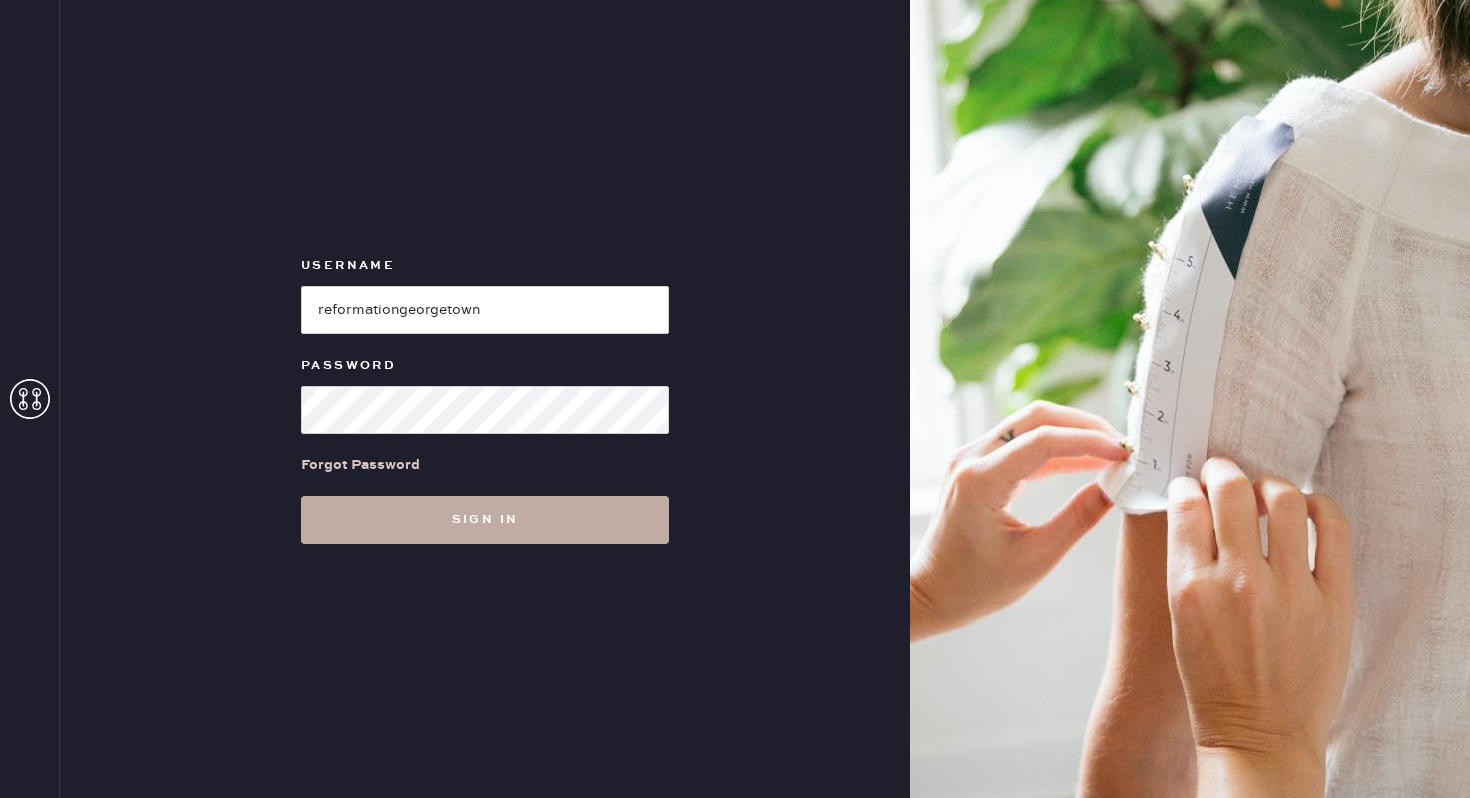 click on "Sign in" at bounding box center (485, 520) 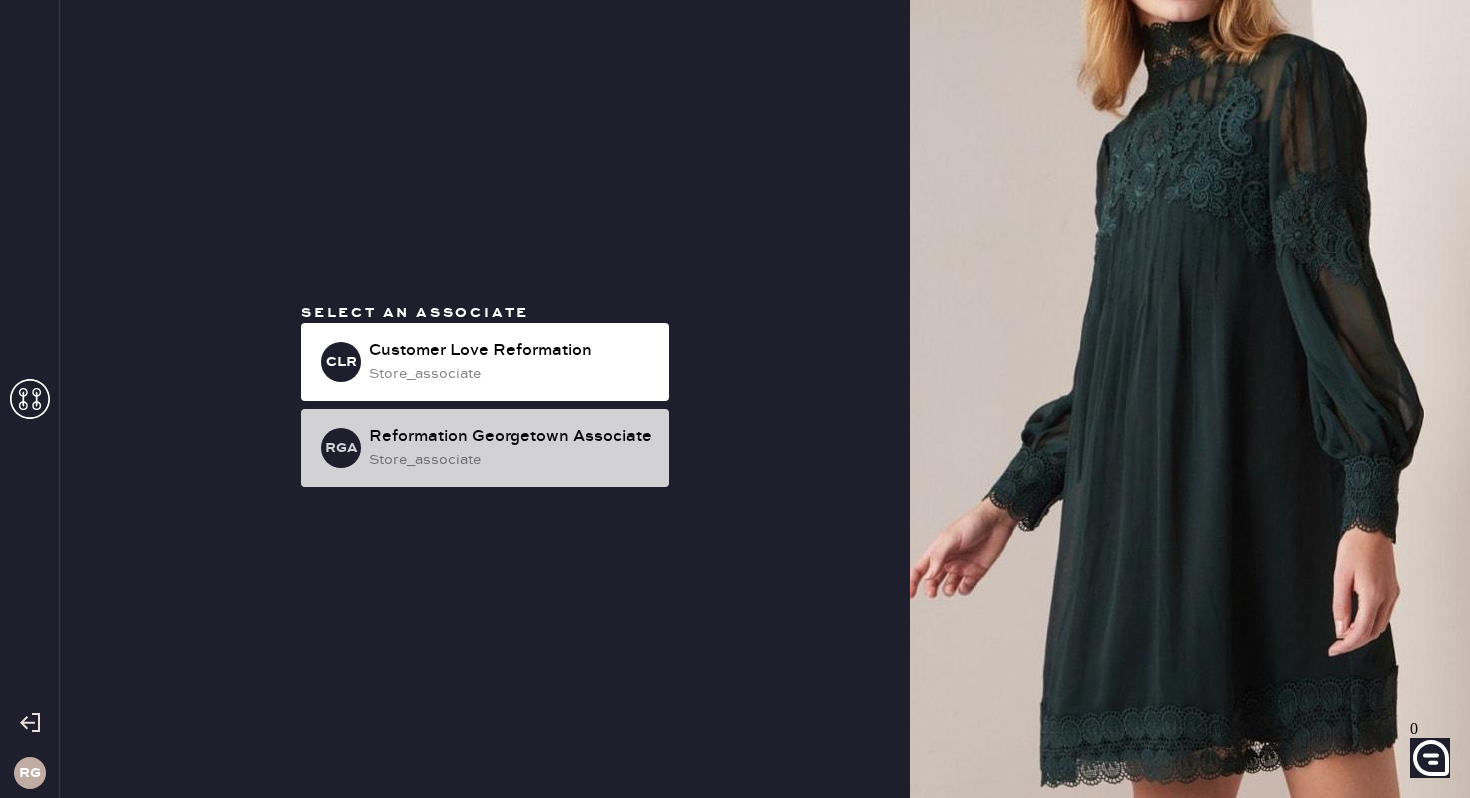 click on "Reformation Georgetown Associate" at bounding box center [511, 351] 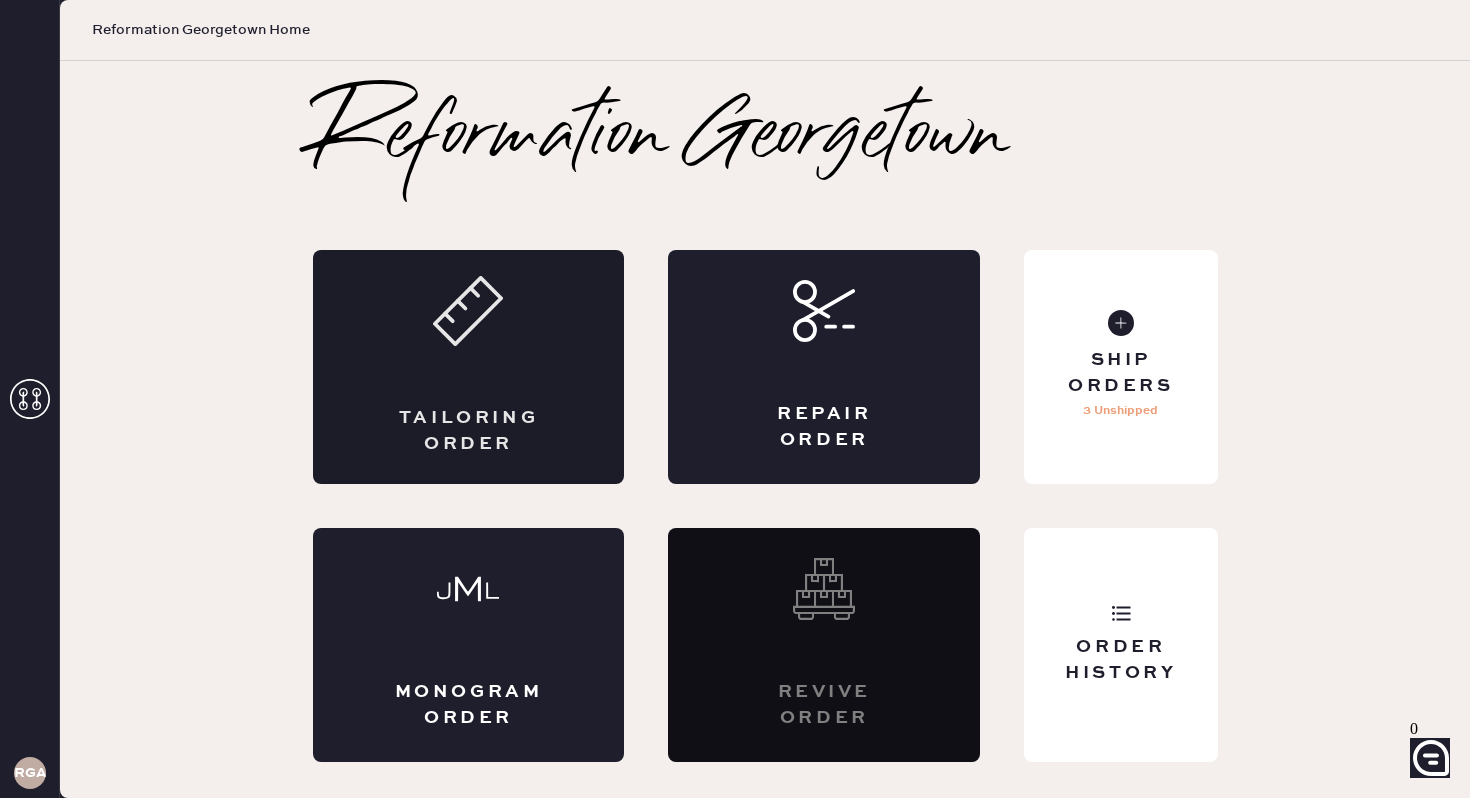 click on "Tailoring Order" at bounding box center (469, 367) 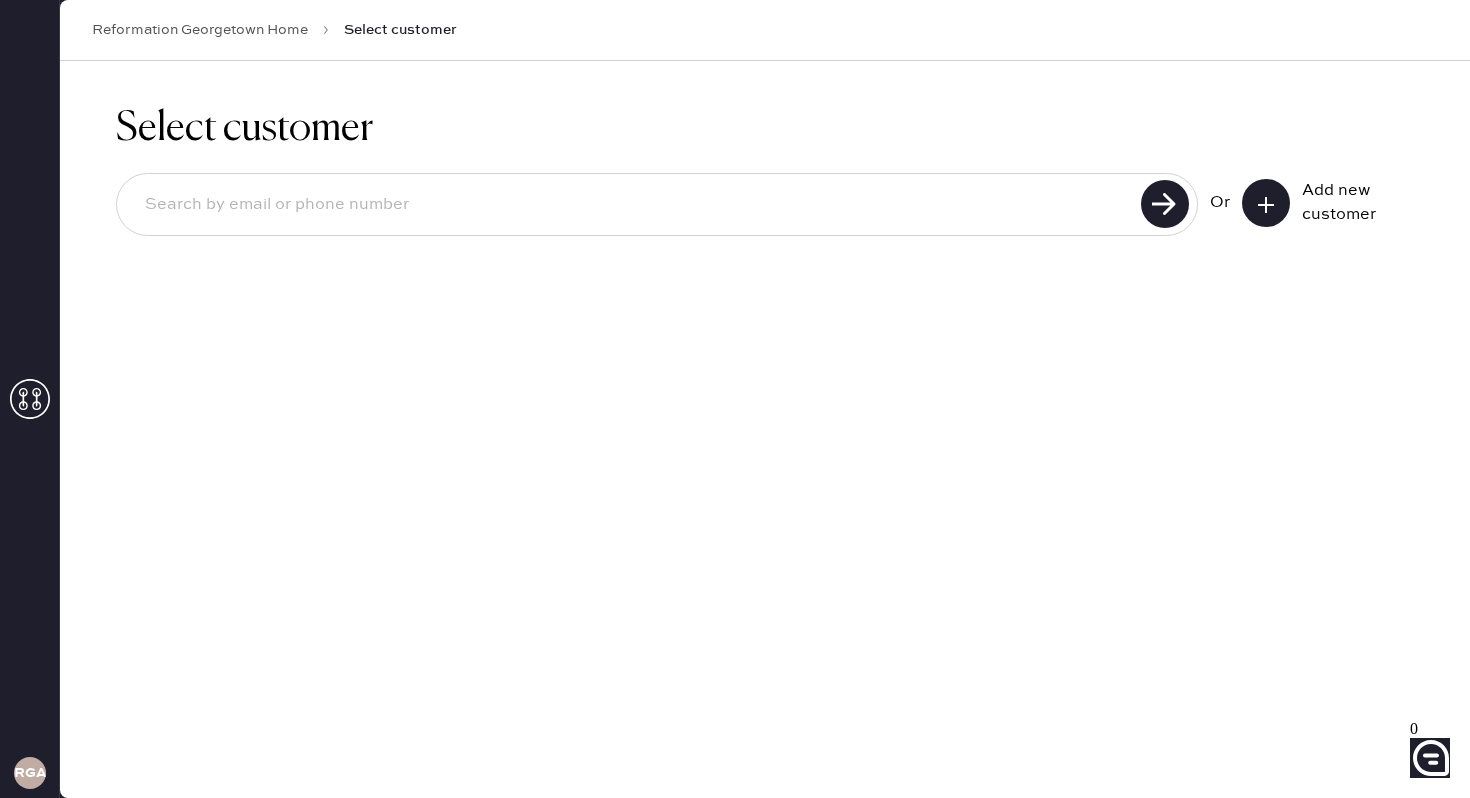 click at bounding box center [1266, 203] 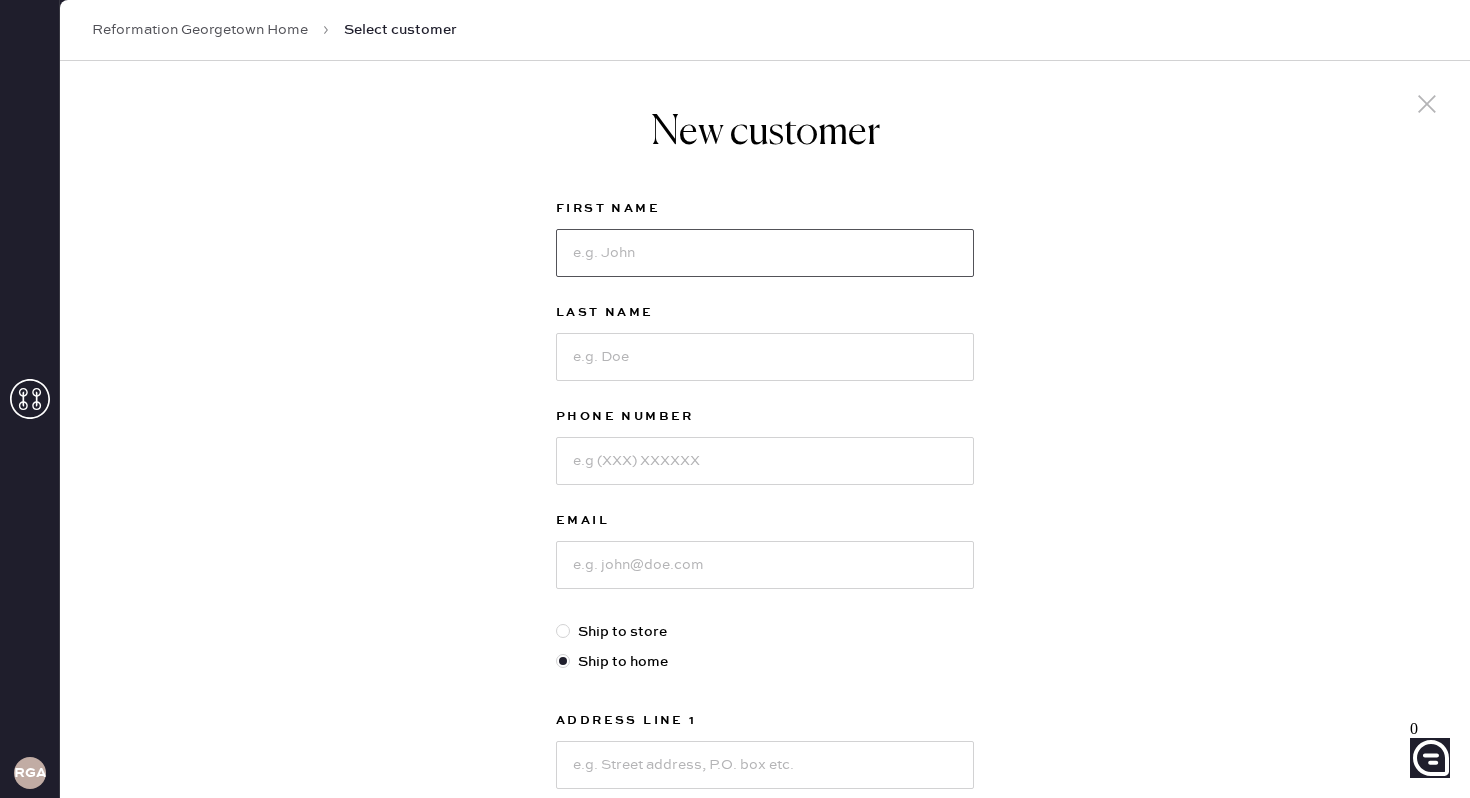 click at bounding box center [765, 253] 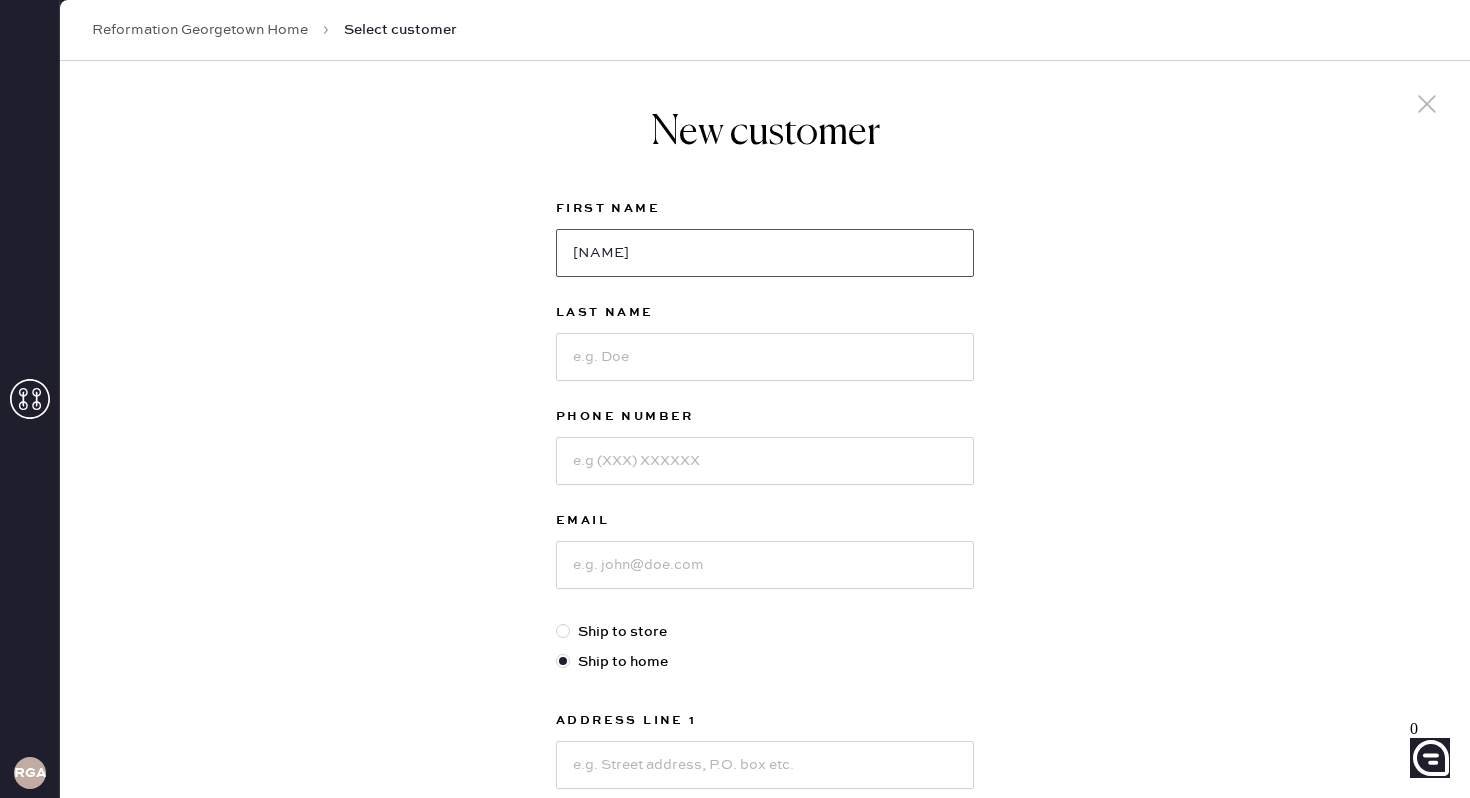 type on "[NAME]" 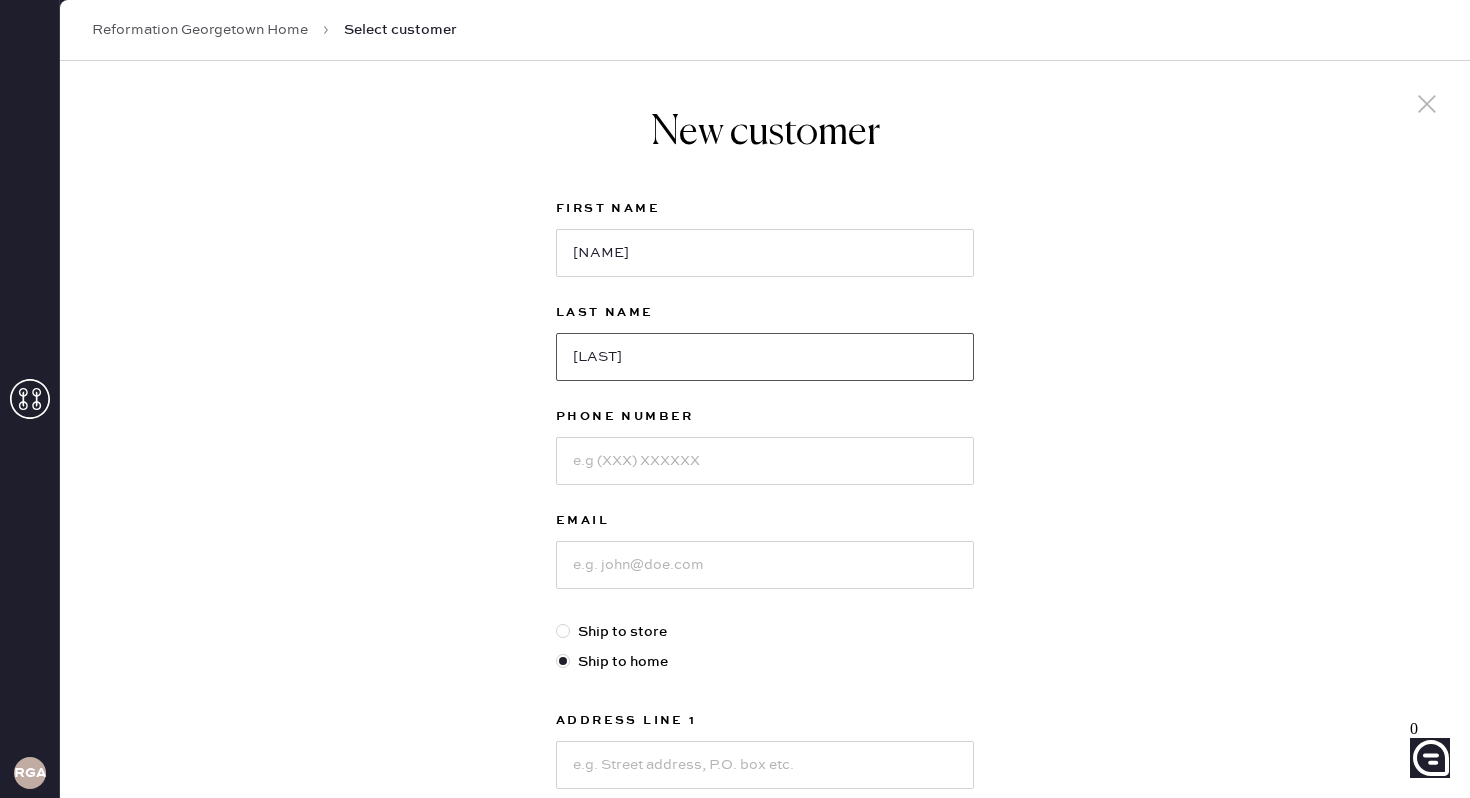 type on "[LAST]" 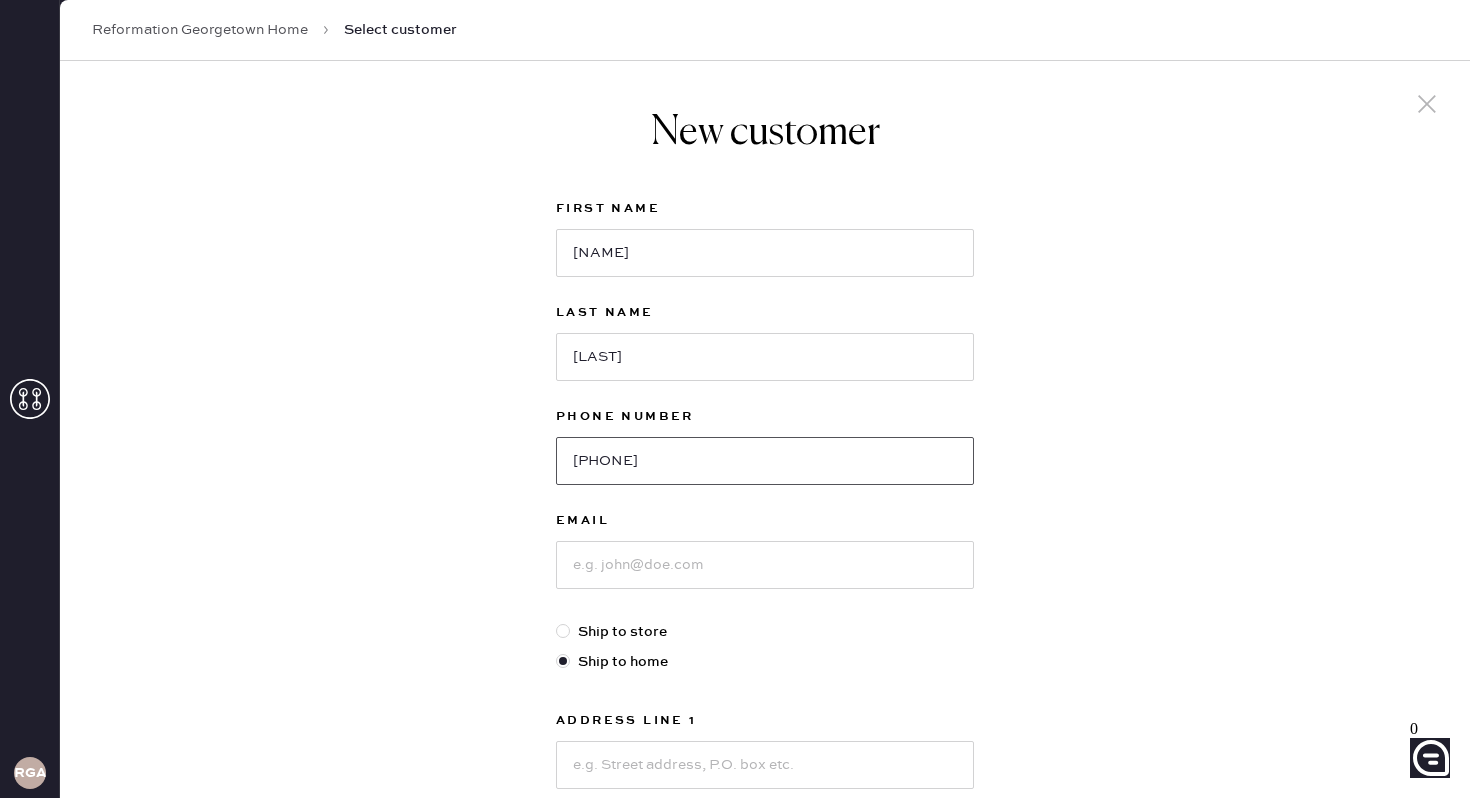 type on "[PHONE]" 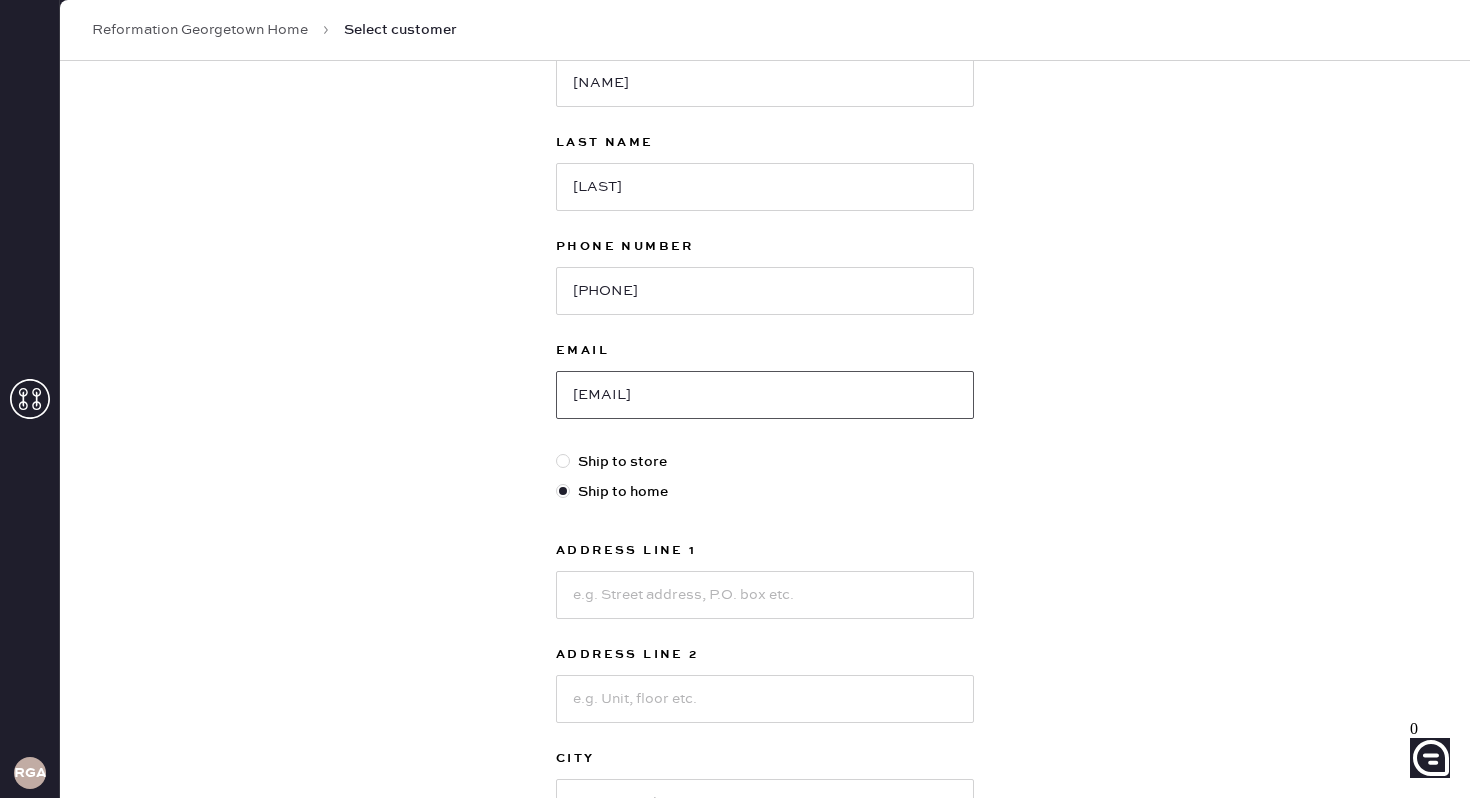 scroll, scrollTop: 185, scrollLeft: 0, axis: vertical 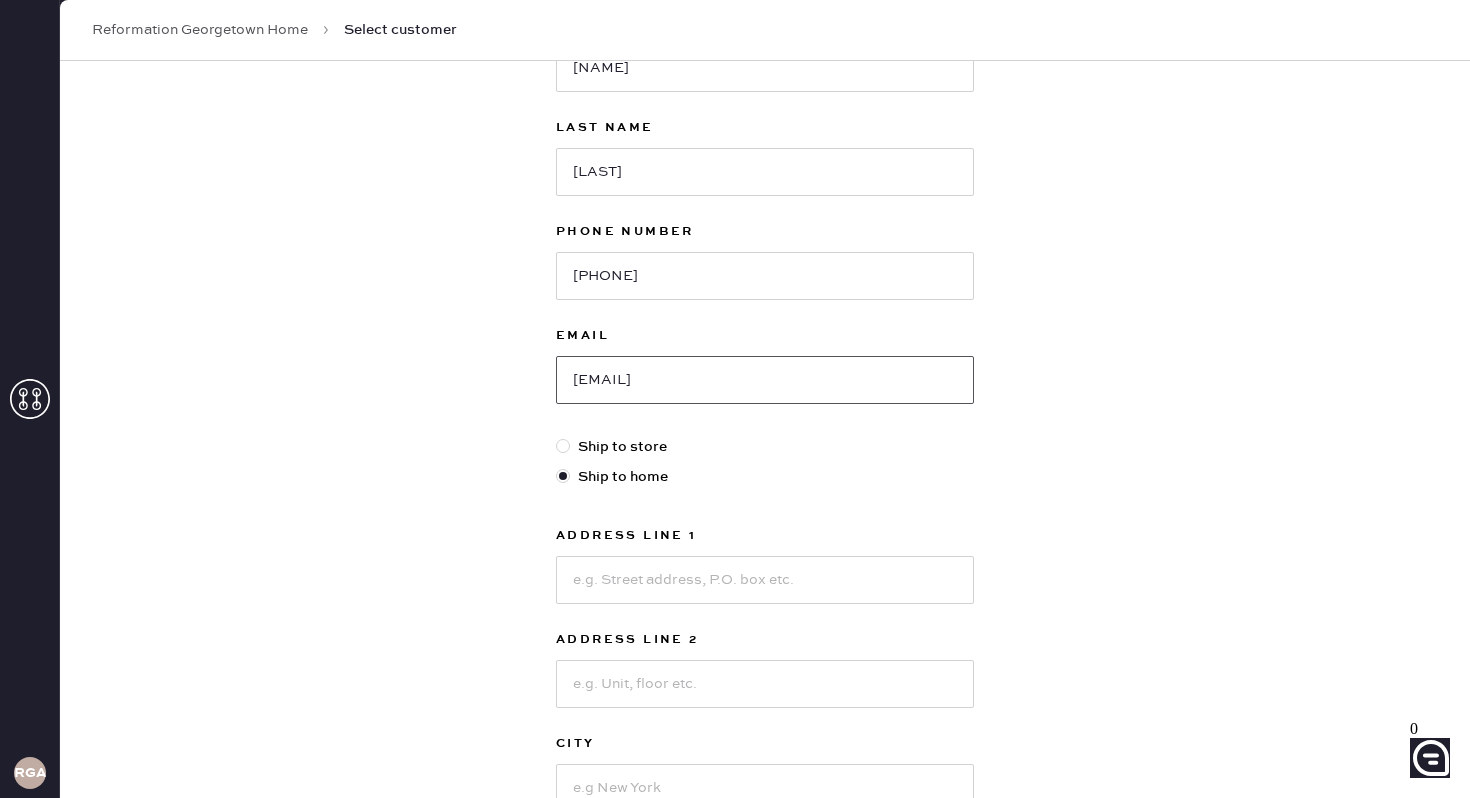 type on "[EMAIL]" 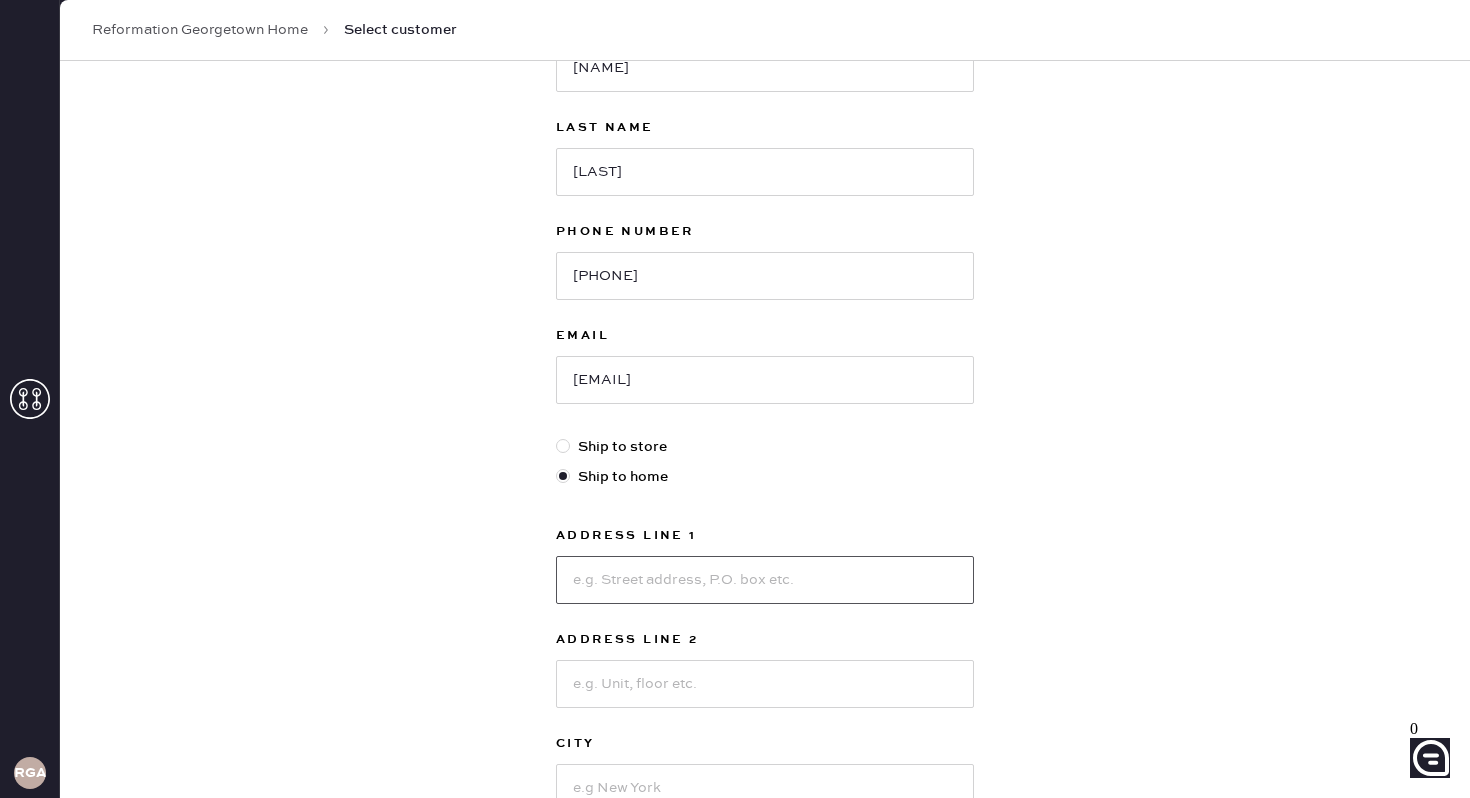 click at bounding box center (765, 580) 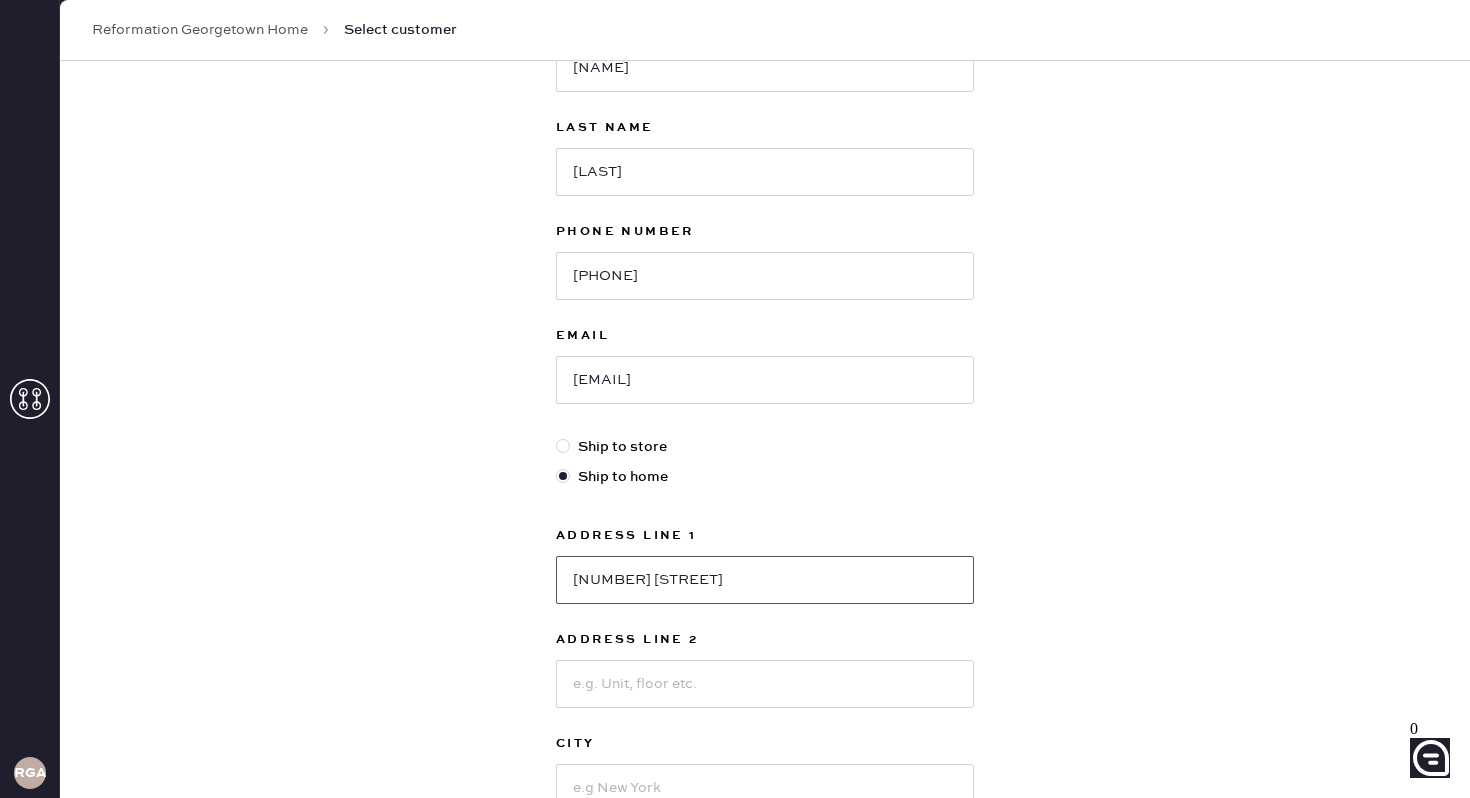 type on "[NUMBER] [STREET]" 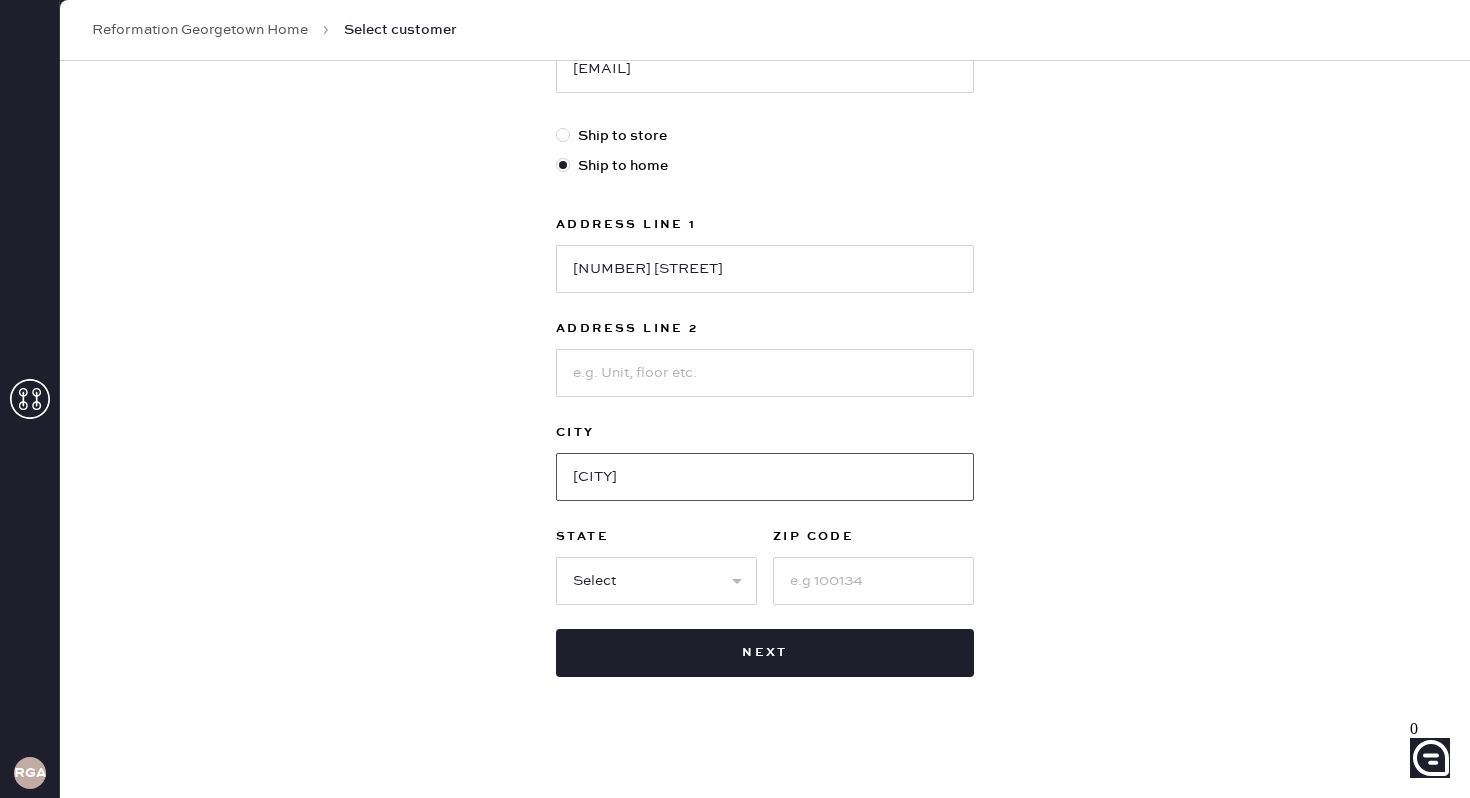 scroll, scrollTop: 503, scrollLeft: 0, axis: vertical 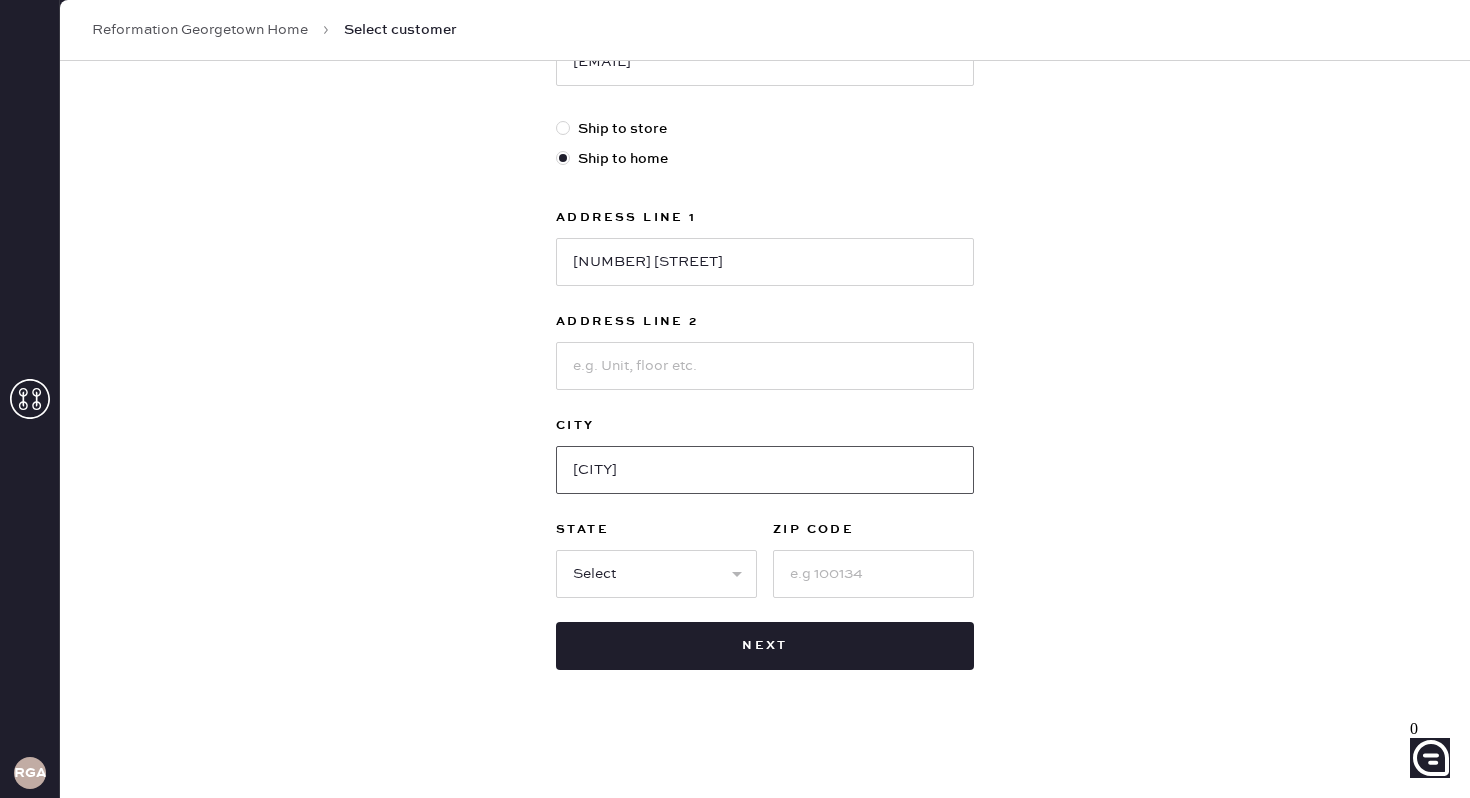 type on "[CITY]" 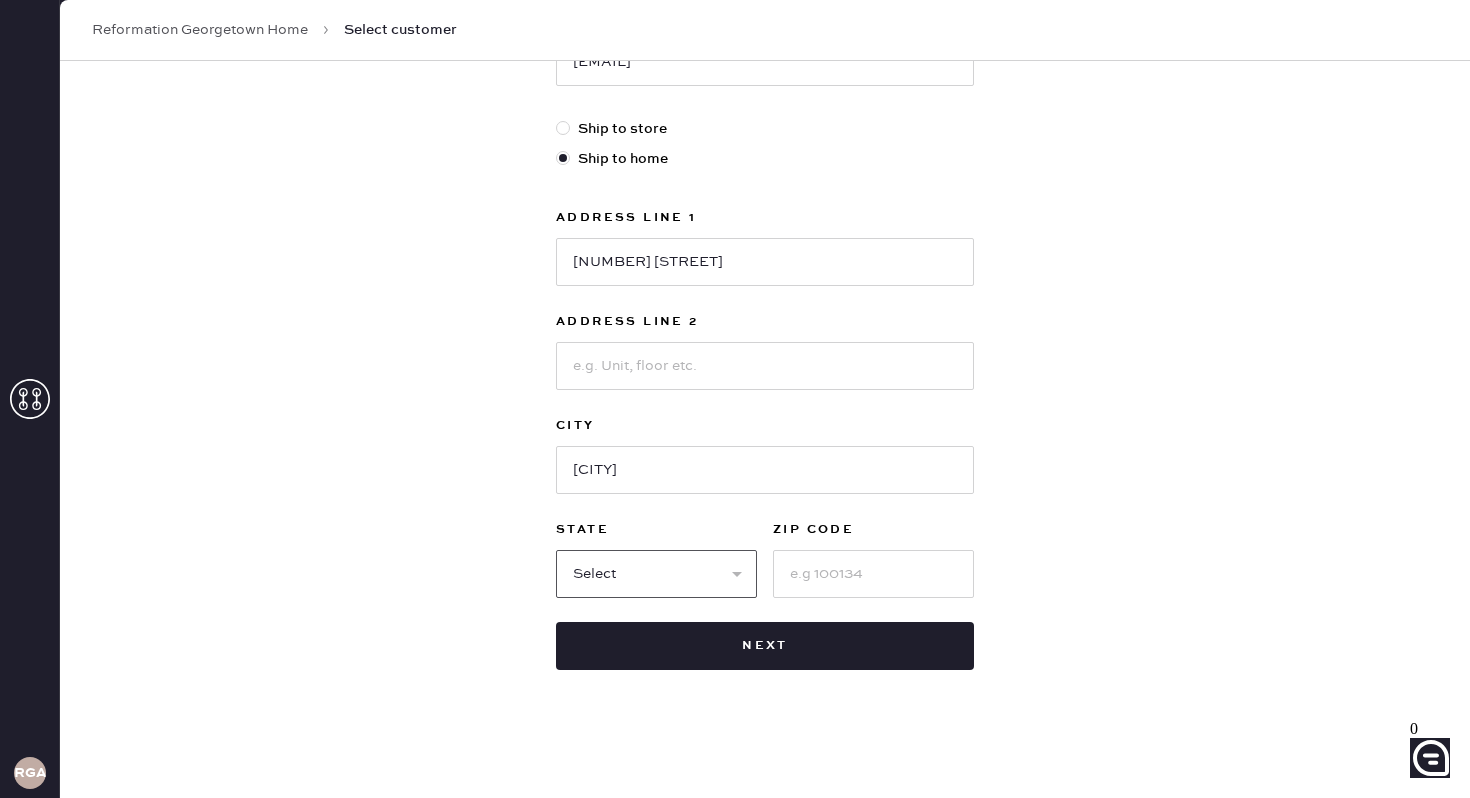 click on "Select AK AL AR AZ CA CO CT DC DE FL GA HI IA ID IL IN KS KY LA MA MD ME MI MN MO MS MT NC ND NE NH NJ NM NV NY OH OK OR PA RI SC SD TN TX UT VA VT WA WI WV WY" at bounding box center (656, 574) 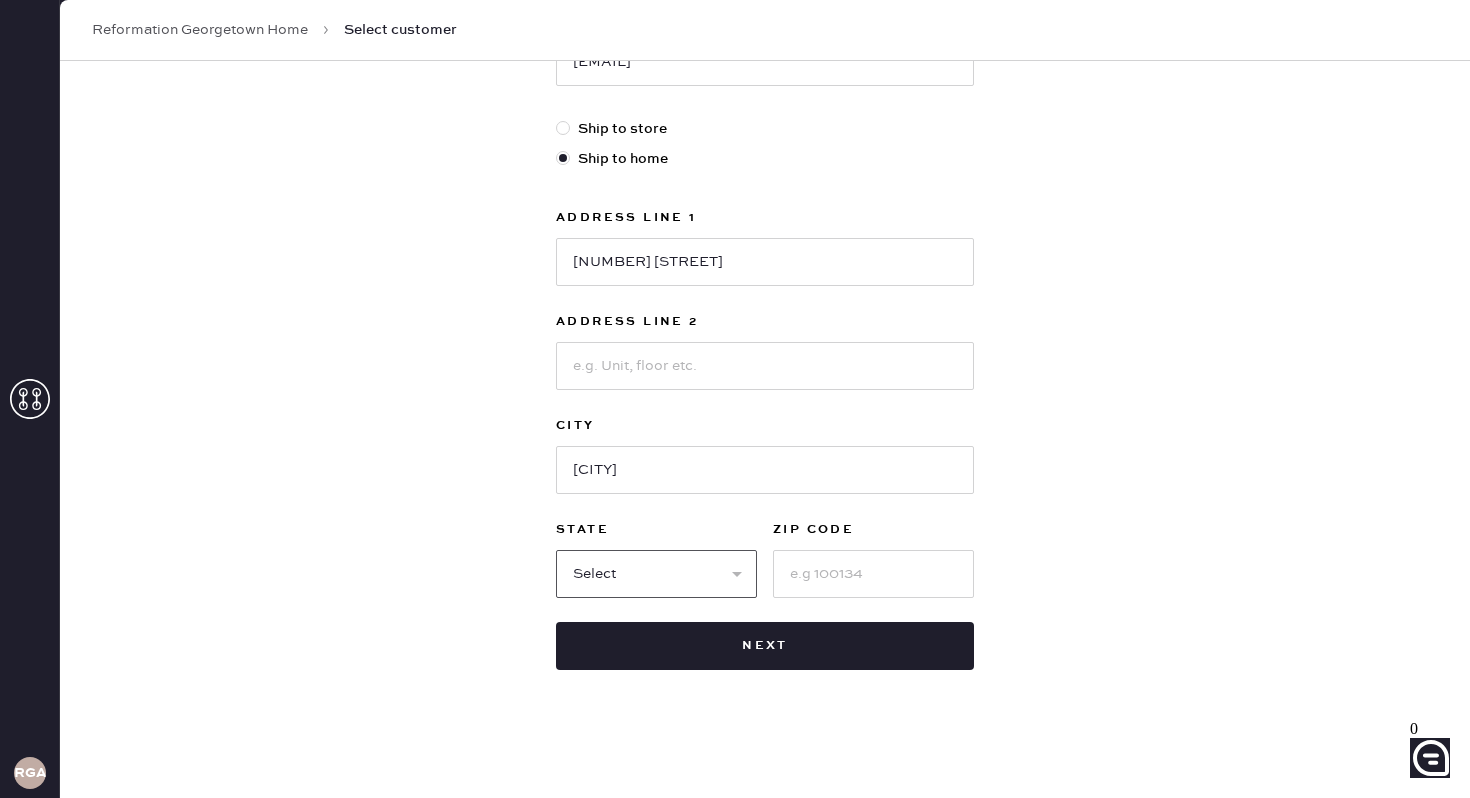 select on "VA" 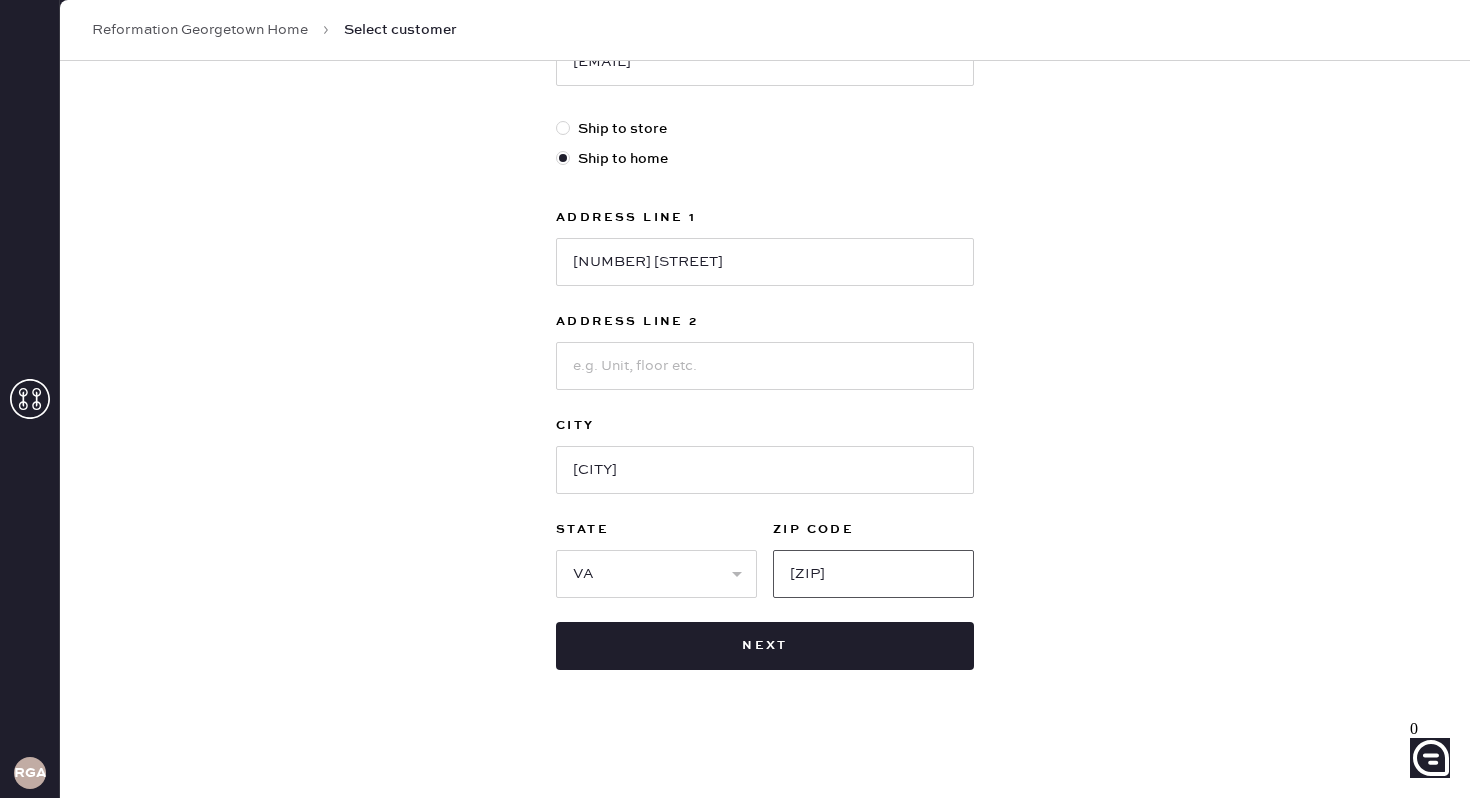 type on "[ZIP]" 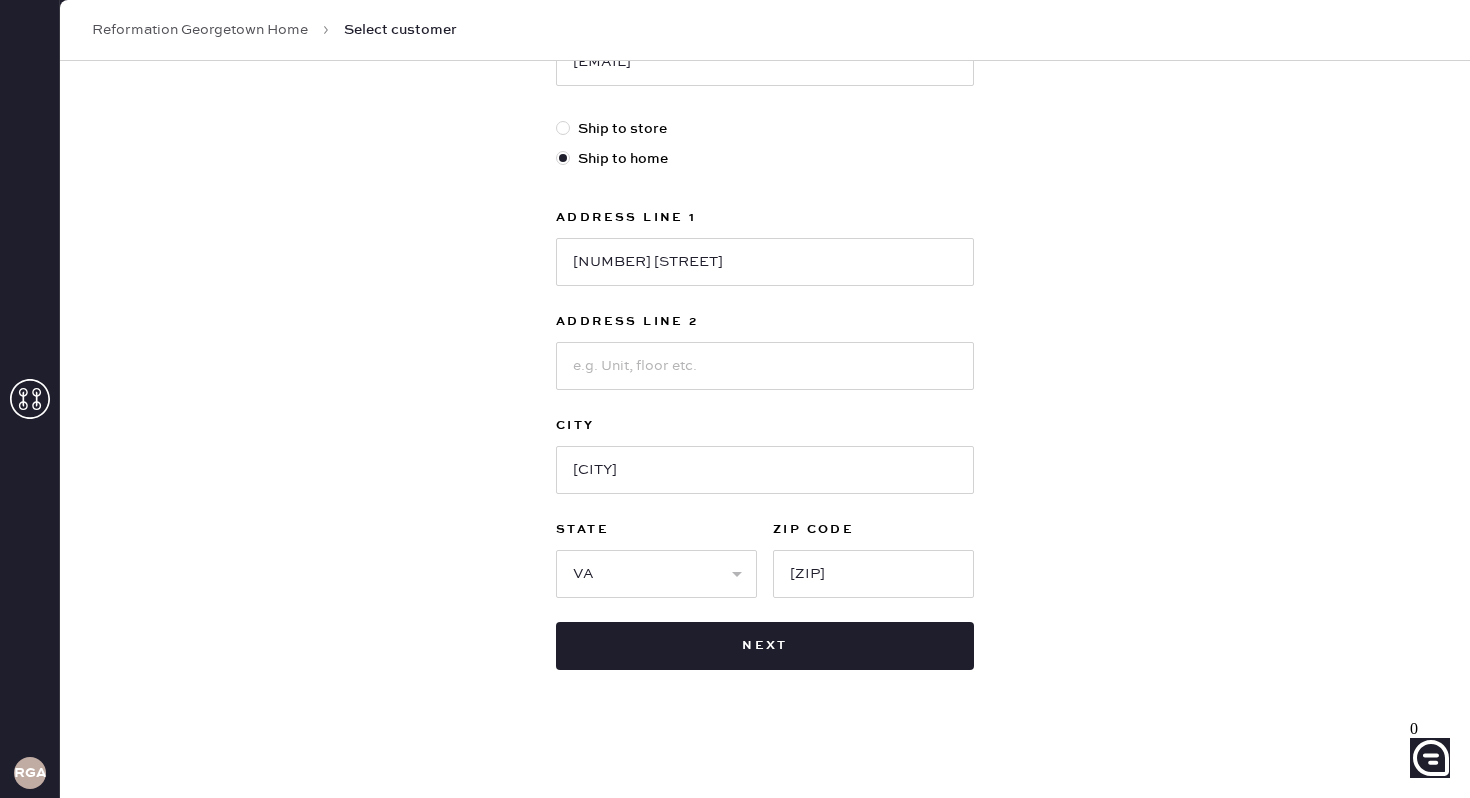 click on "New customer First Name [FIRST] Last Name [LAST] Phone Number [PHONE] Email [EMAIL] Ship to store Ship to home Address Line 1 [NUMBER] [STREET] Address Line 2 City [CITY] State Select AK AL AR AZ CA CO CT DC DE FL GA HI IA ID IL IN KS KY LA MA MD ME MI MN MO MS MT NC ND NE NH NJ NM NV NY OH OK OR PA RI SC SD TN TX UT VA VT WA WI WV WY ZIP Code [ZIP] Next" at bounding box center [765, 178] 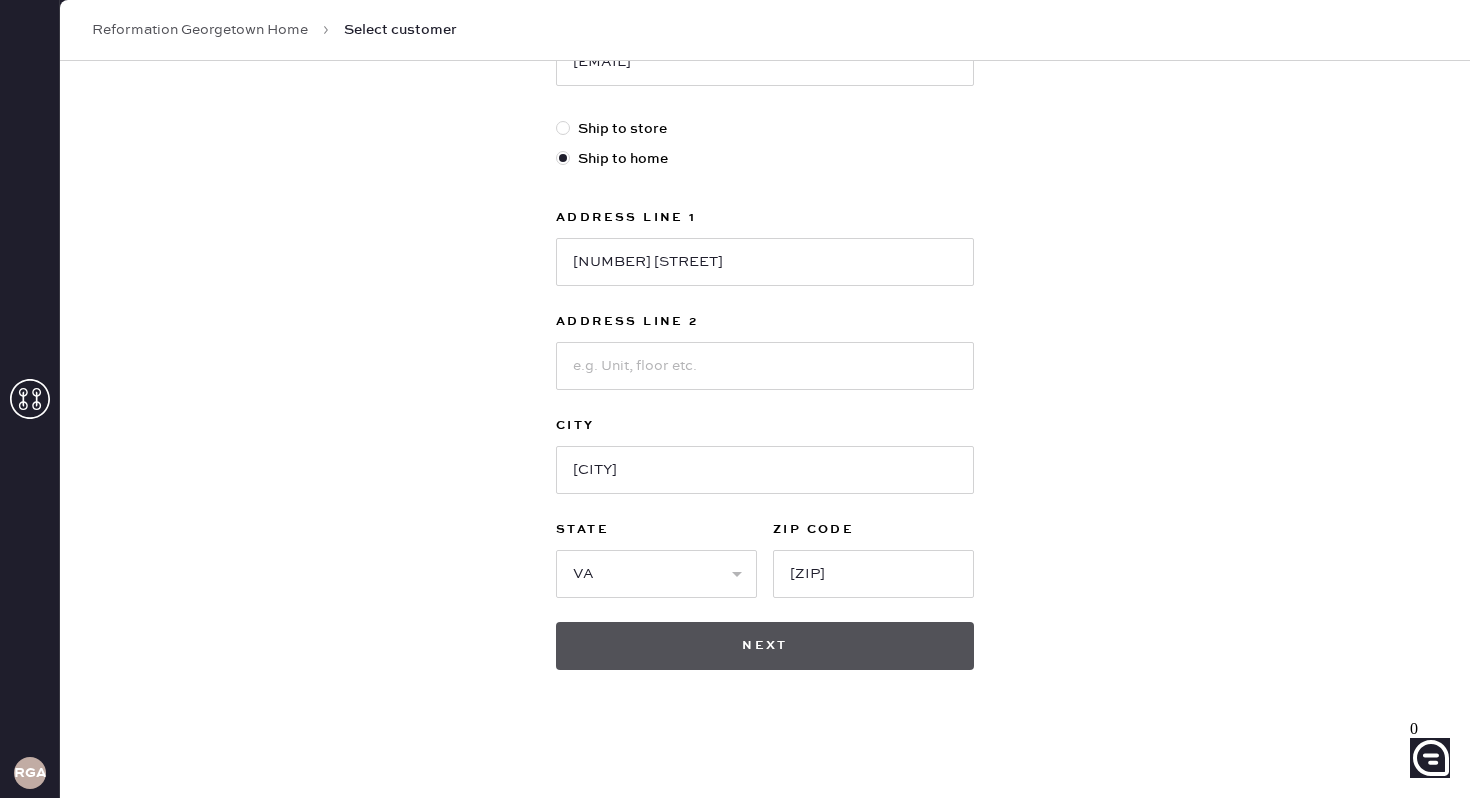 click on "Next" at bounding box center (765, 646) 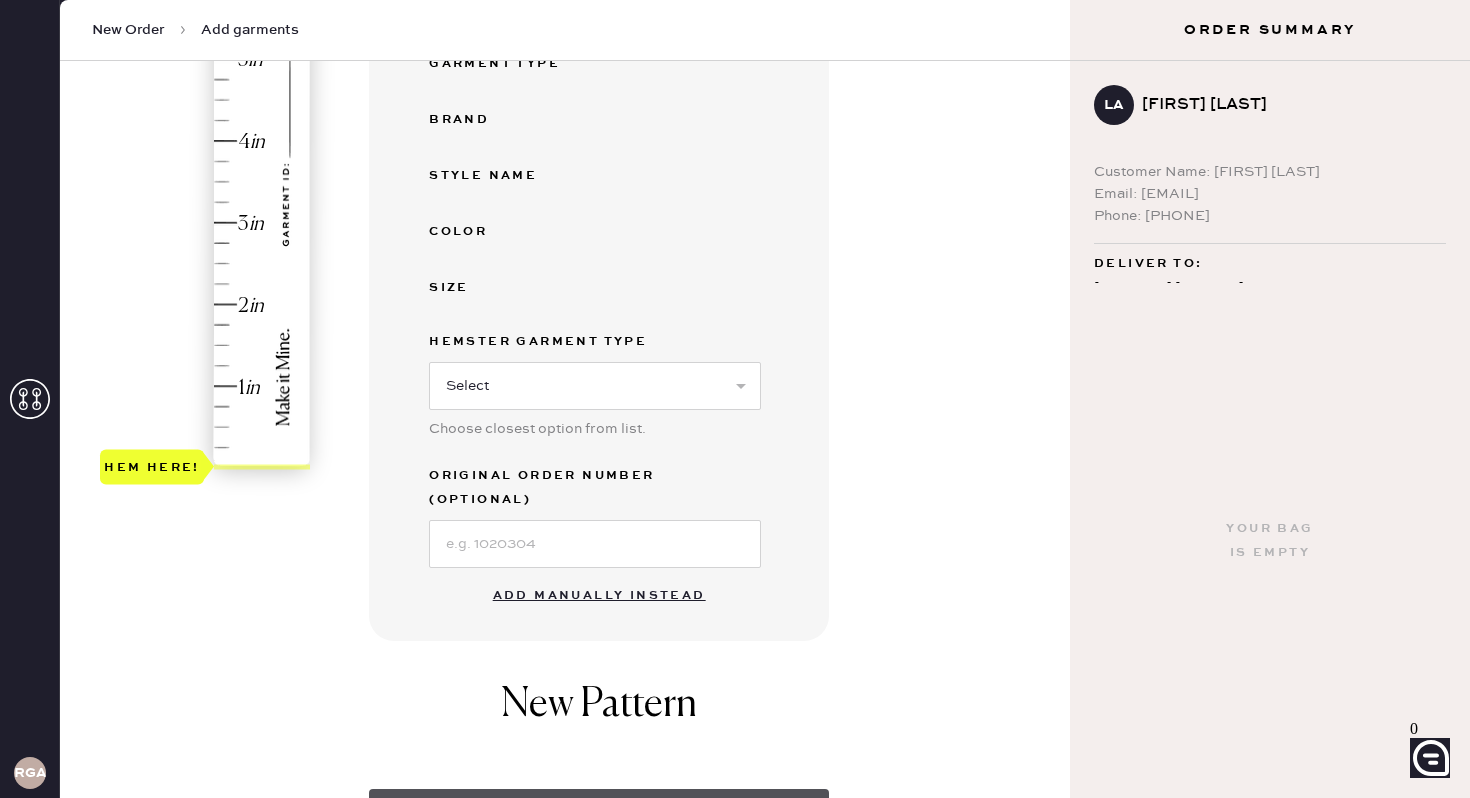 scroll, scrollTop: 544, scrollLeft: 0, axis: vertical 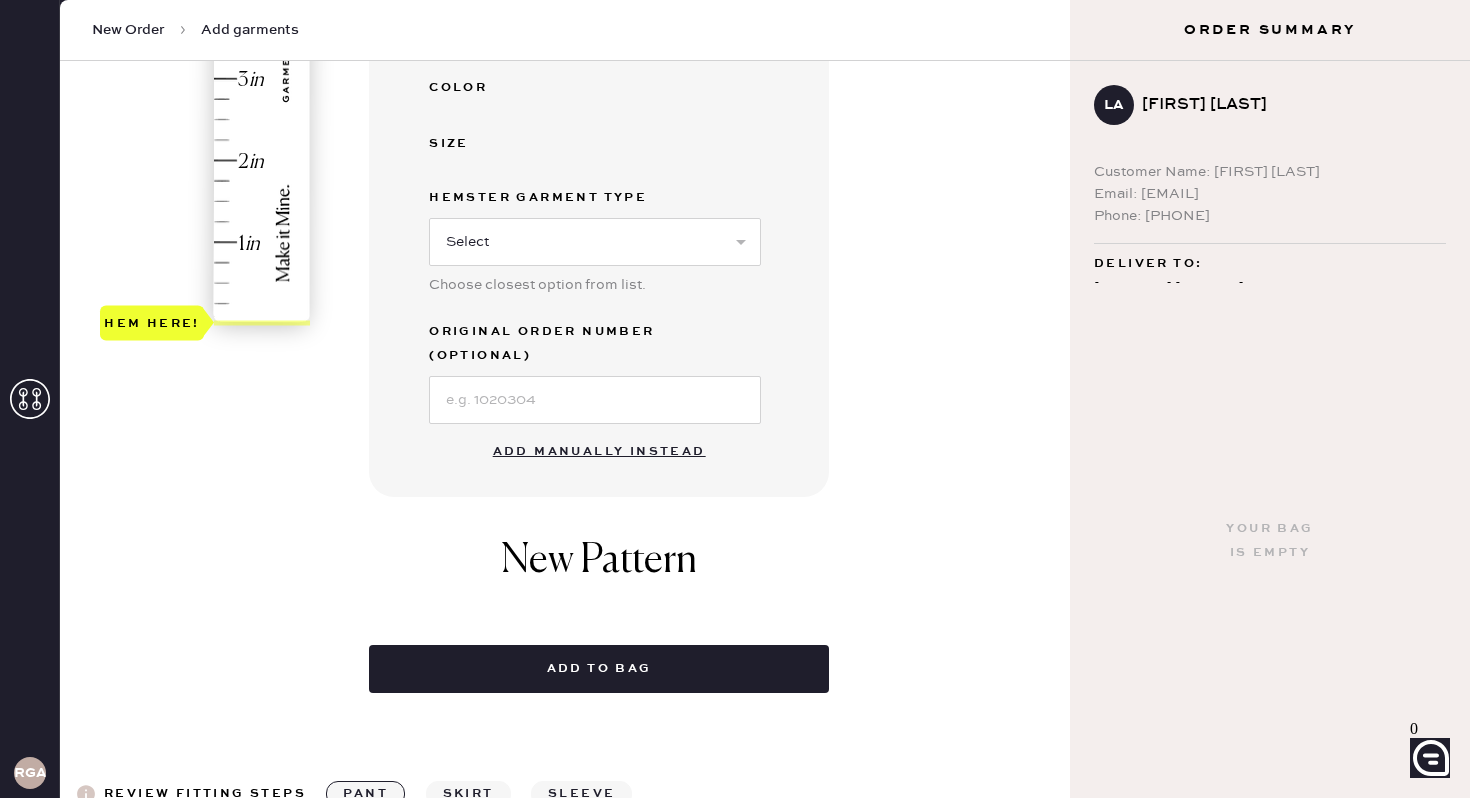 click on "Add manually instead" at bounding box center [599, 452] 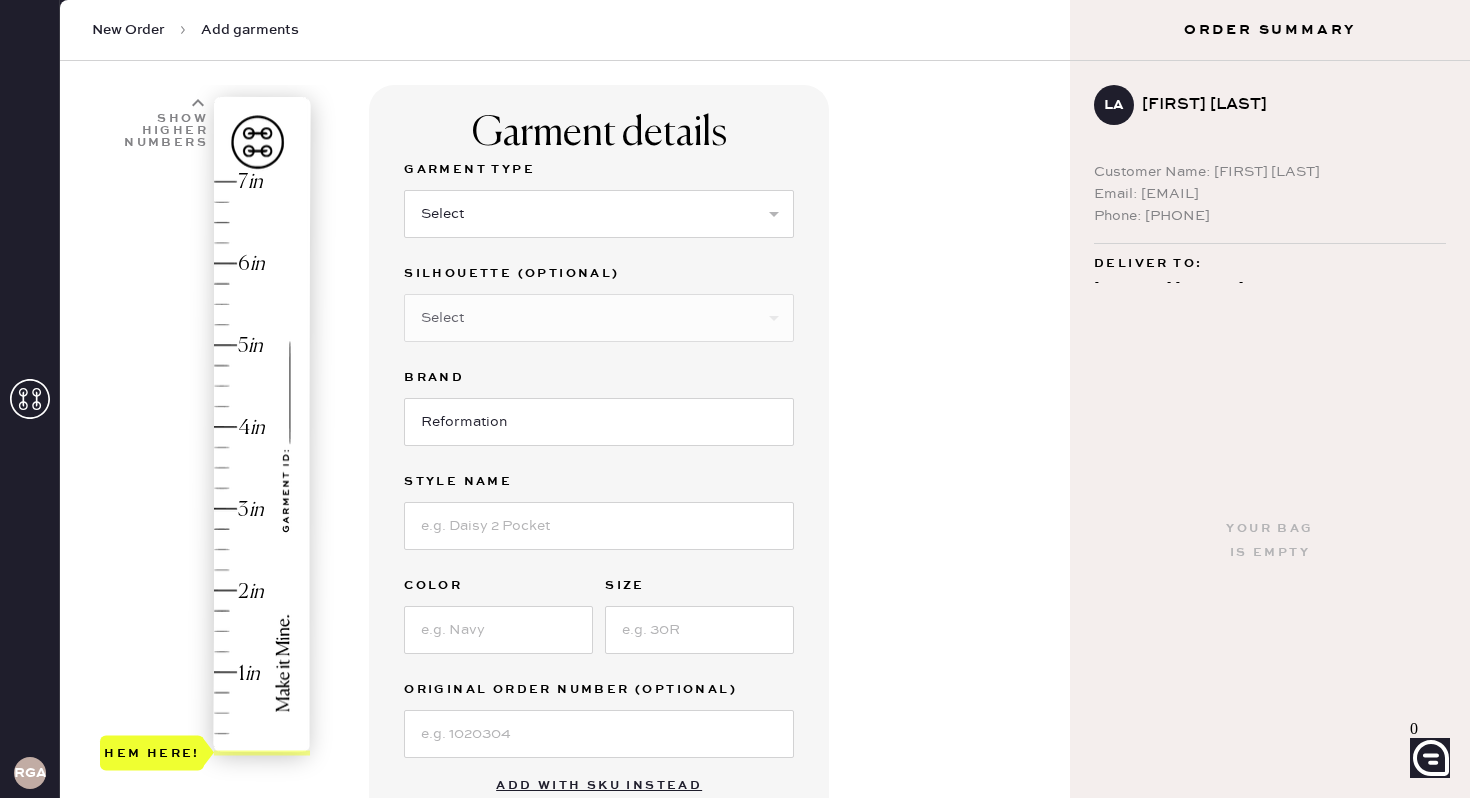 scroll, scrollTop: 0, scrollLeft: 0, axis: both 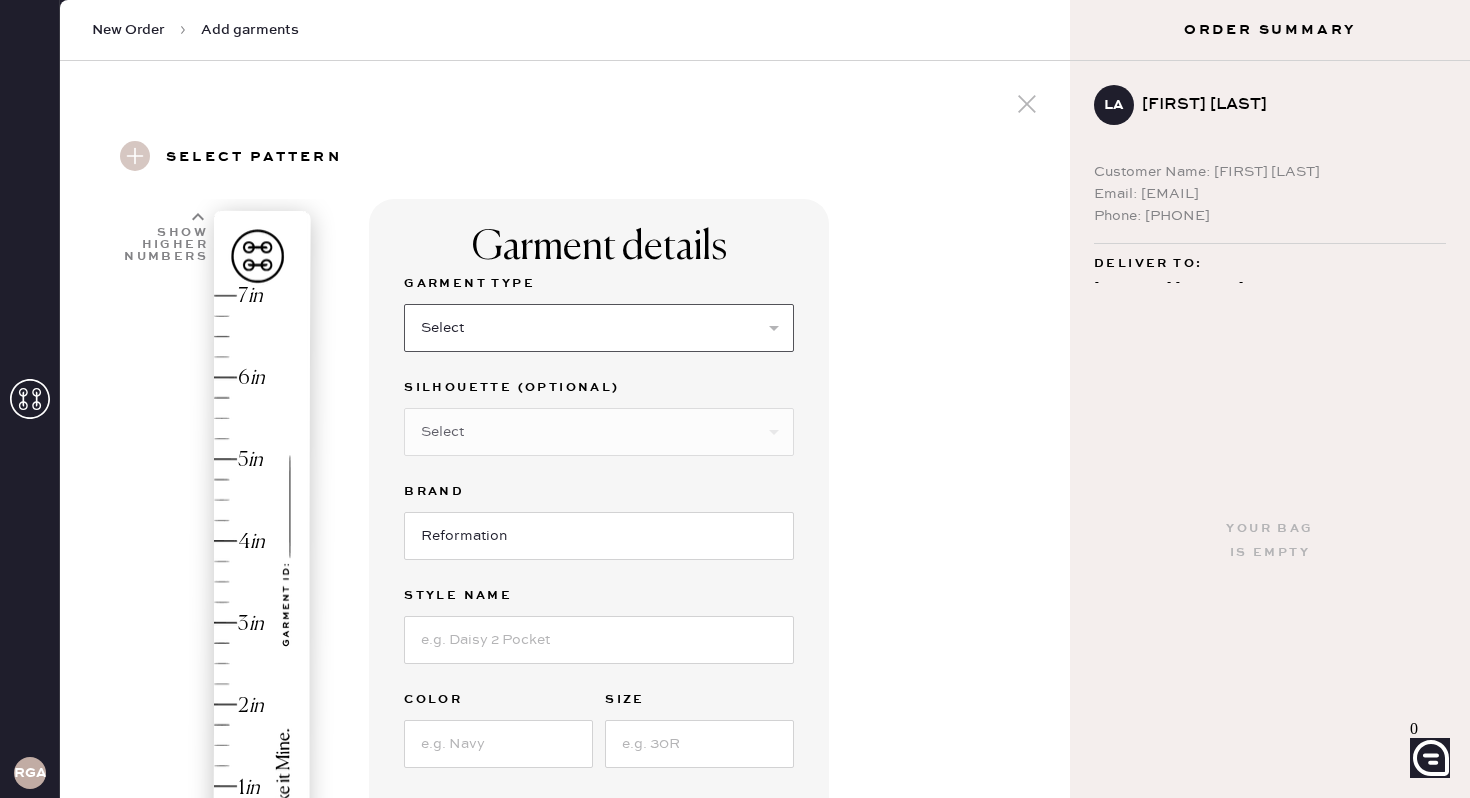click on "Select Basic Skirt Jeans Leggings Pants Shorts Basic Sleeved Dress Basic Sleeveless Dress Basic Strap Dress Strap Jumpsuit Button Down Top Sleeved Top Sleeveless Top" at bounding box center [599, 328] 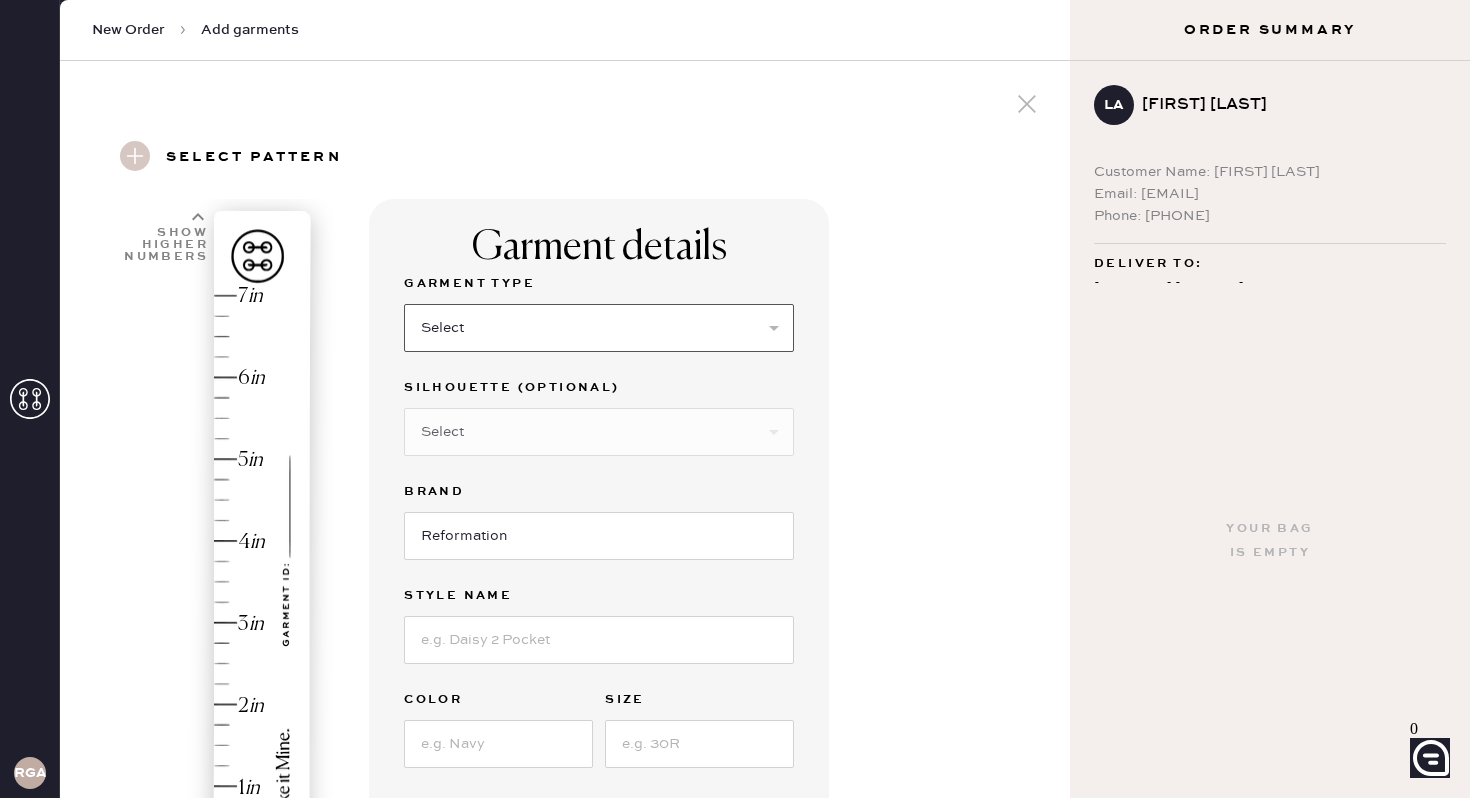 select on "4" 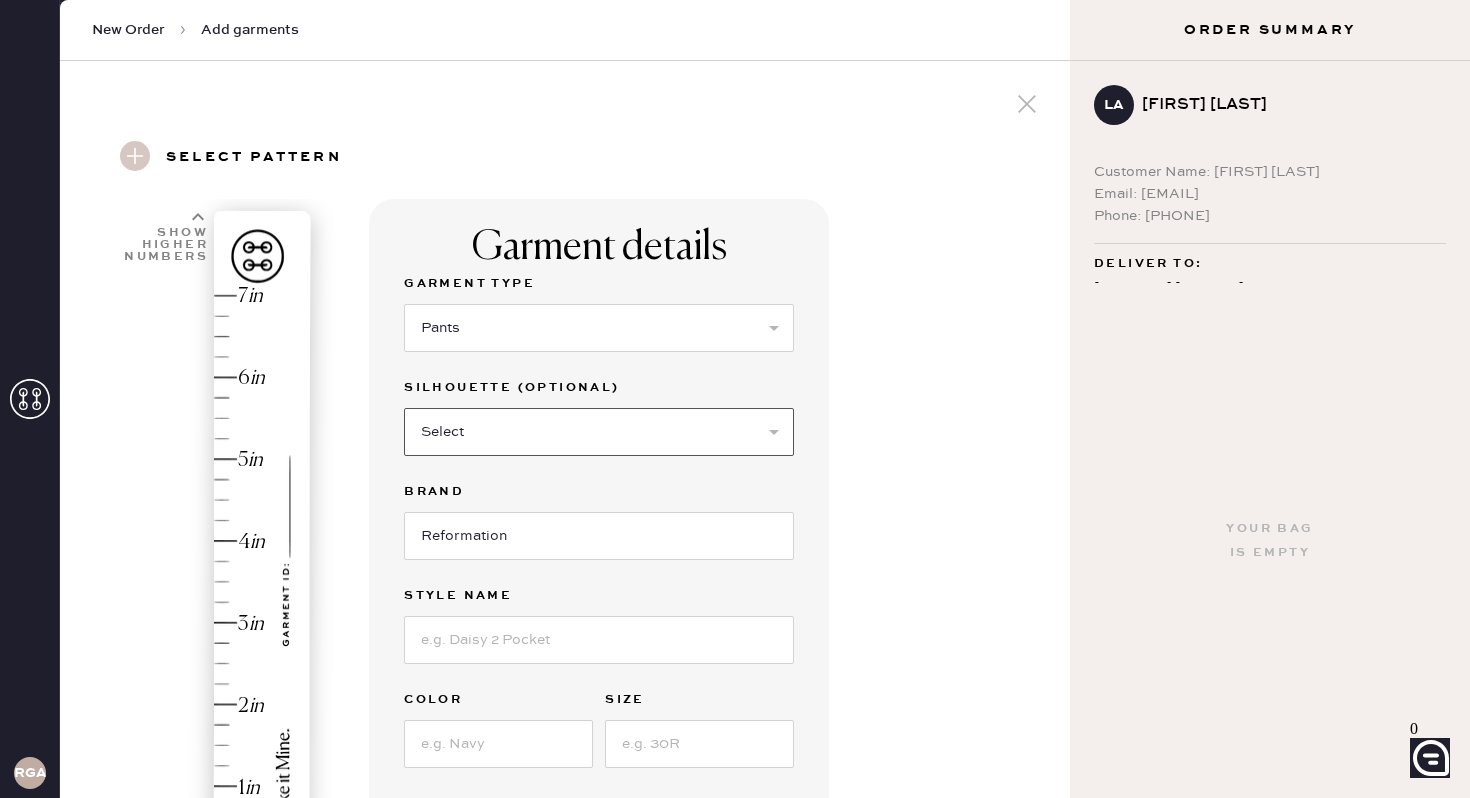 click on "Select Joggers Shorts Cropped Flare Boot Cut Straight Skinny Other" at bounding box center (599, 432) 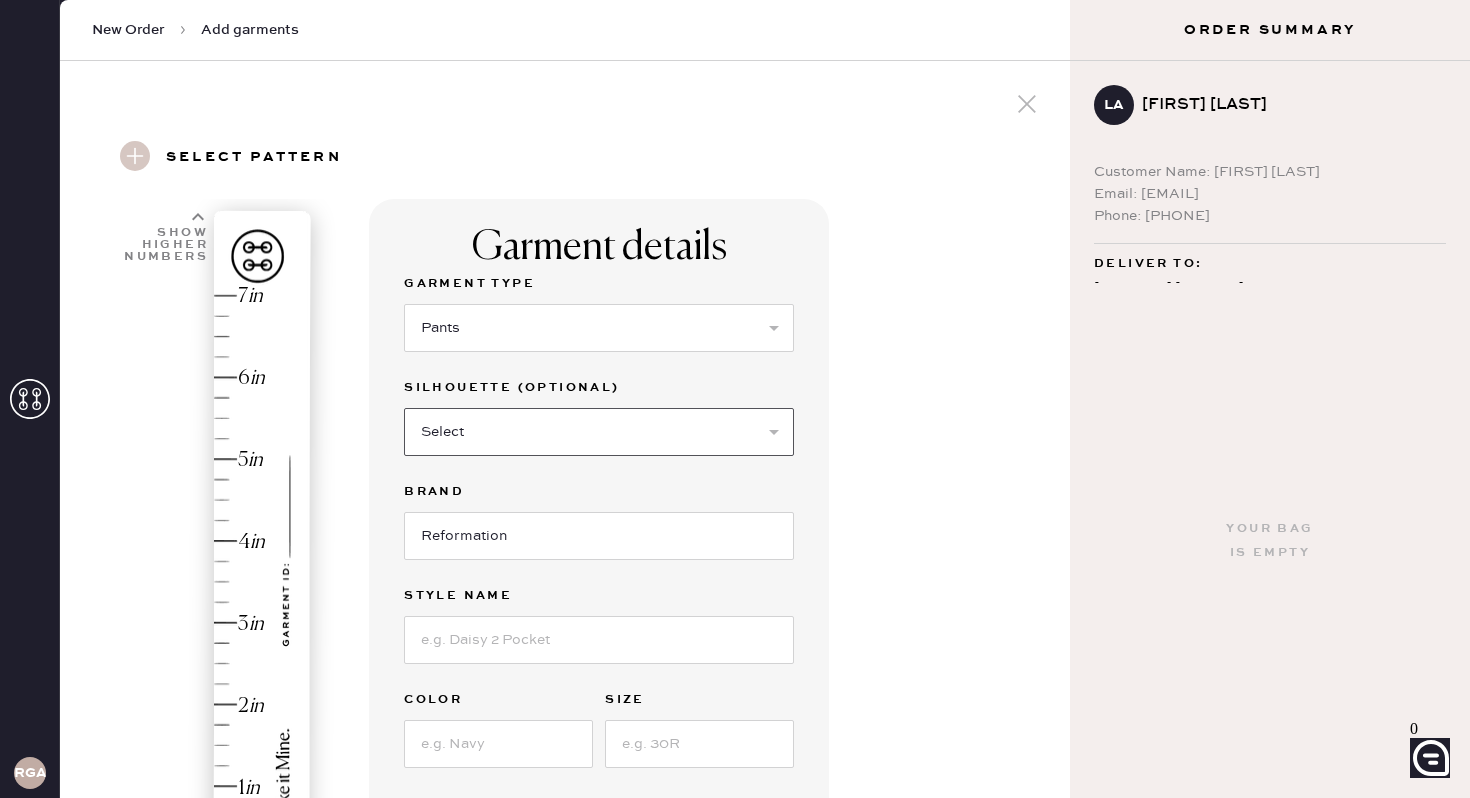 select on "other" 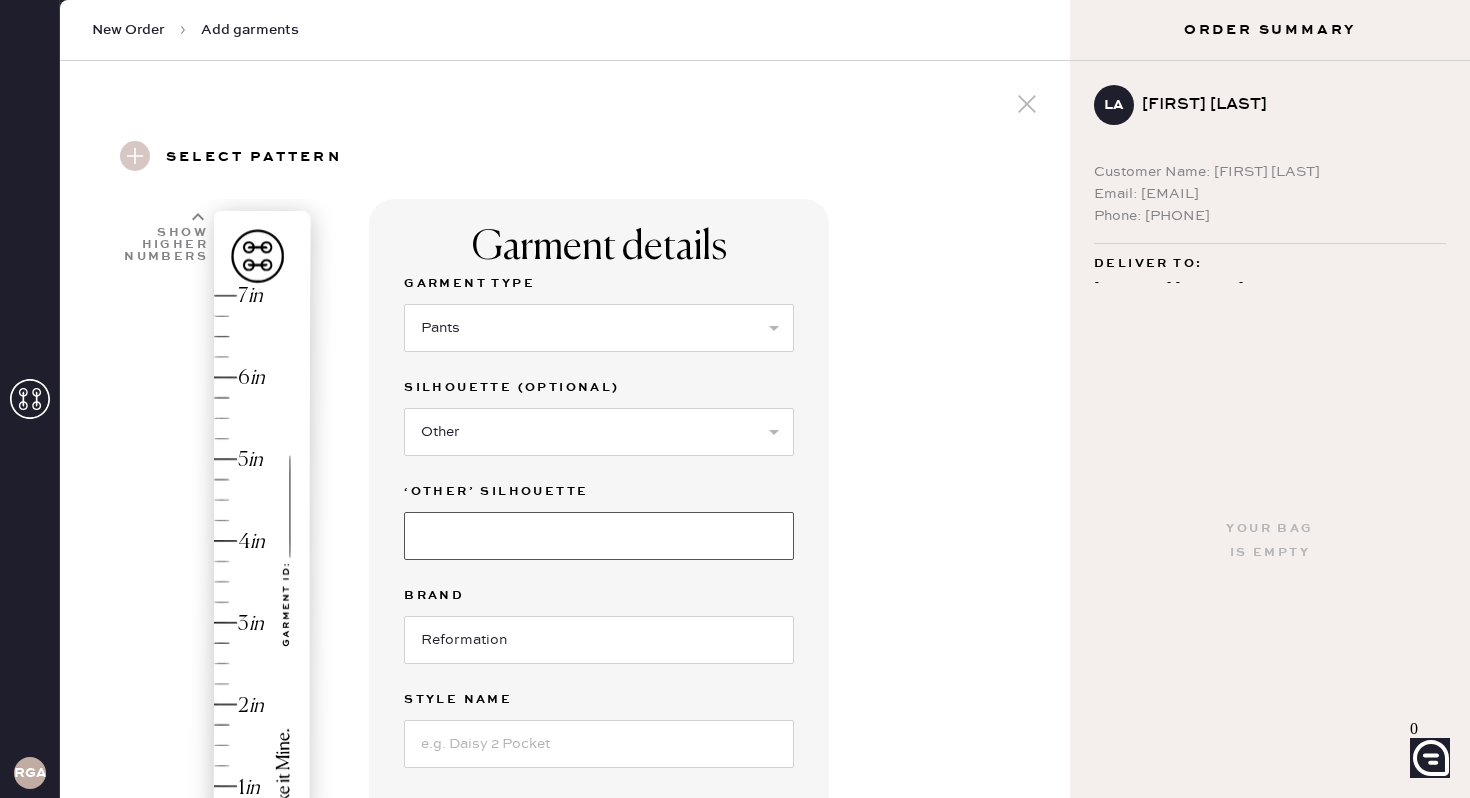 click at bounding box center (599, 536) 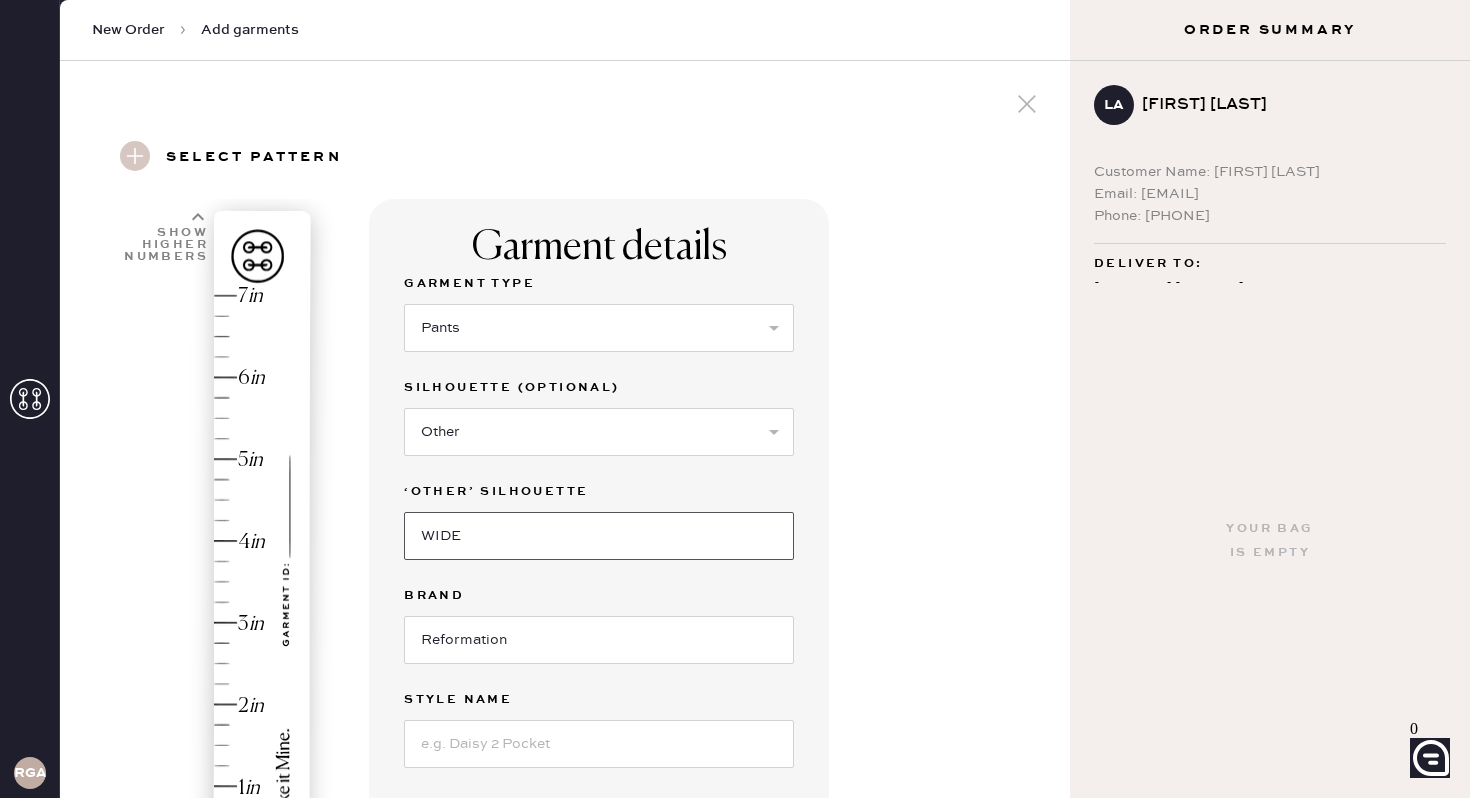 type on "WIDE" 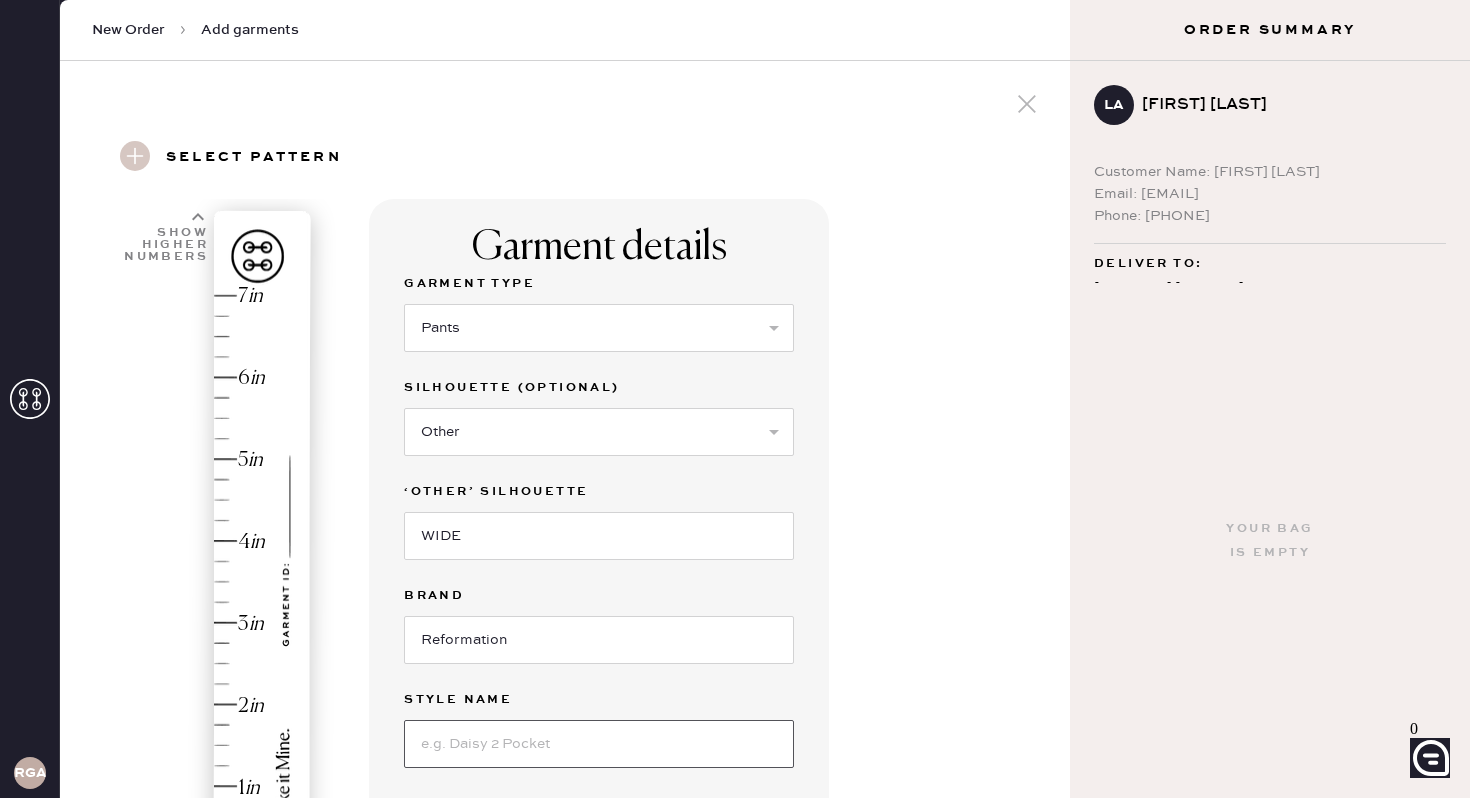 click at bounding box center (599, 744) 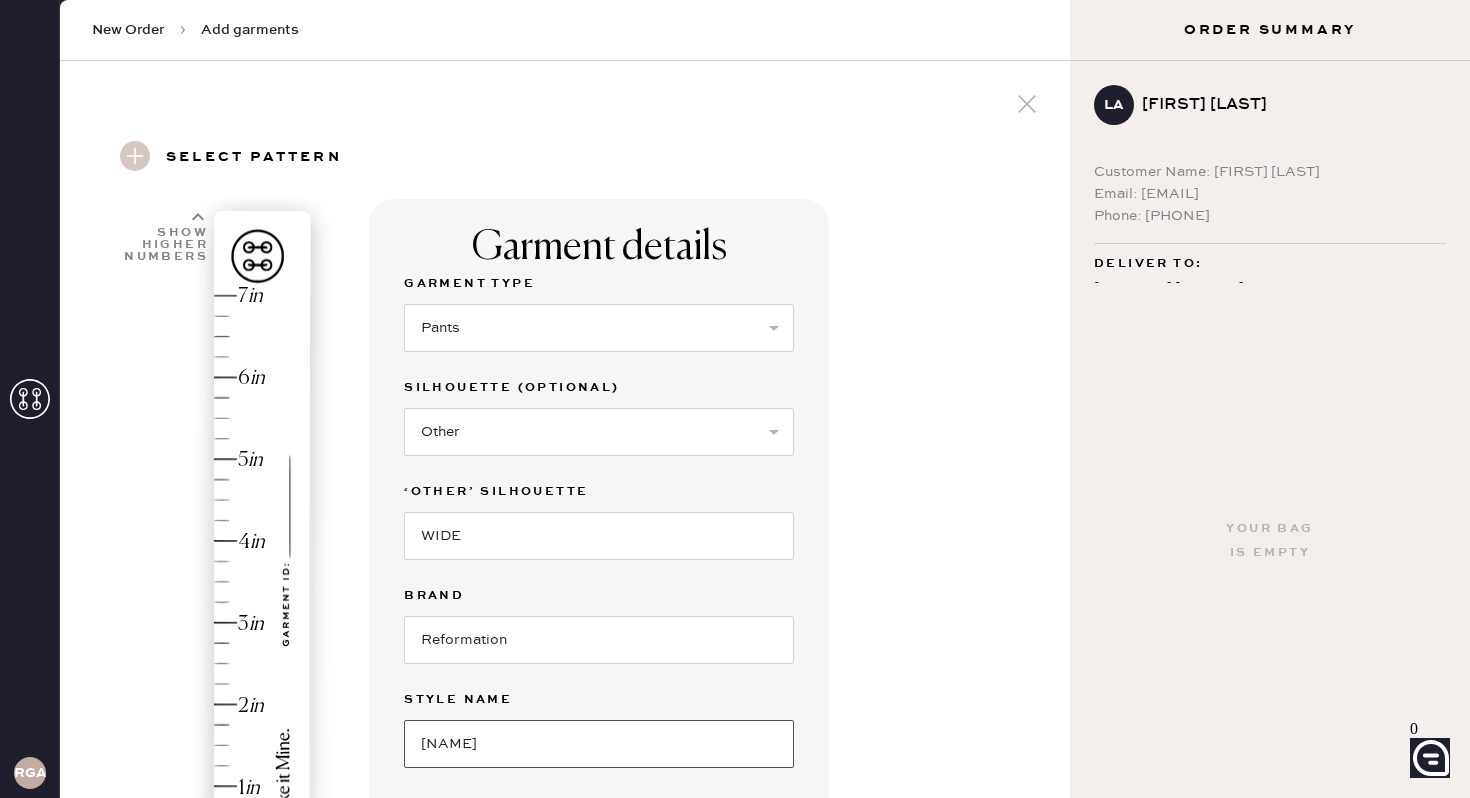type on "[NAME] Pant" 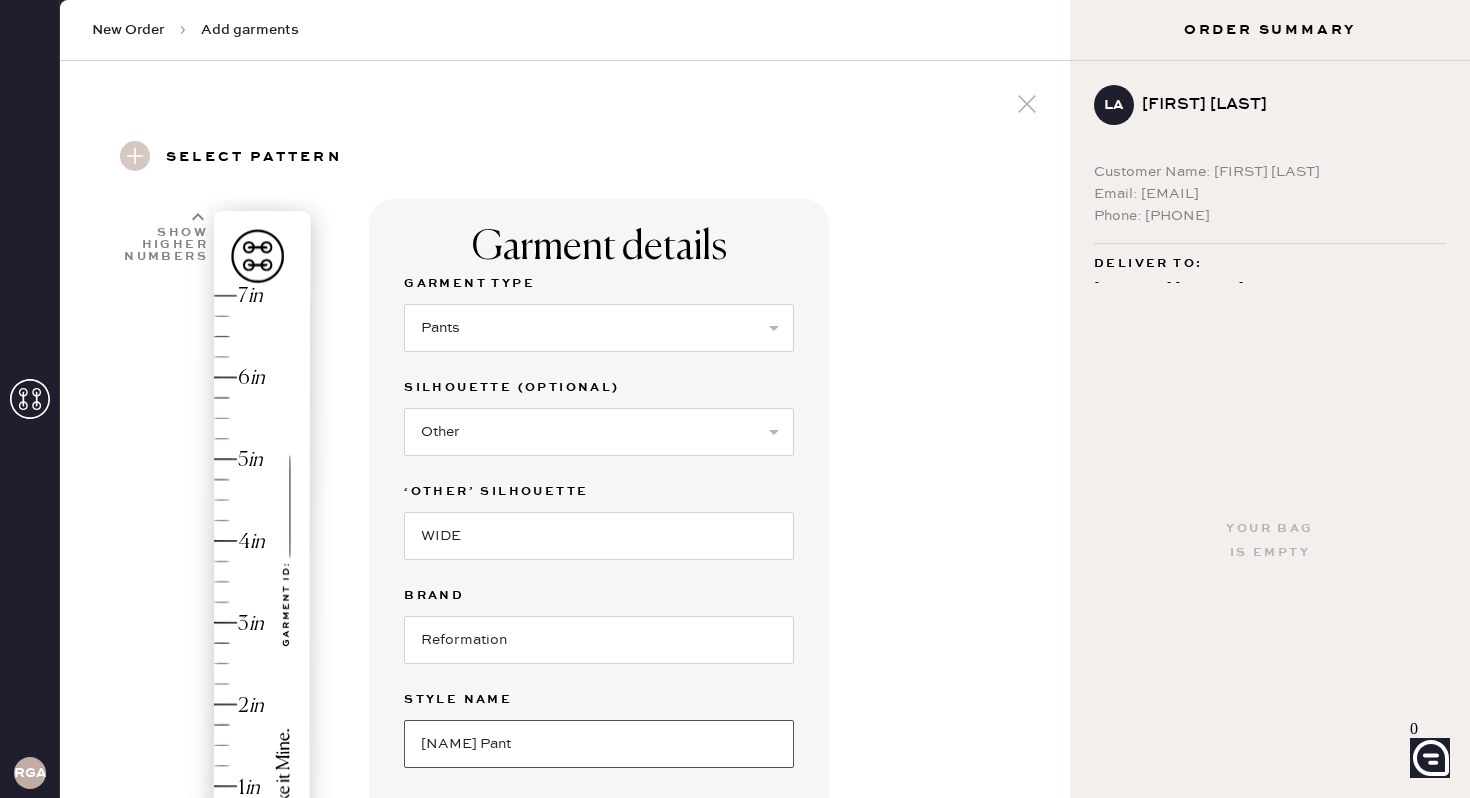 scroll, scrollTop: 248, scrollLeft: 0, axis: vertical 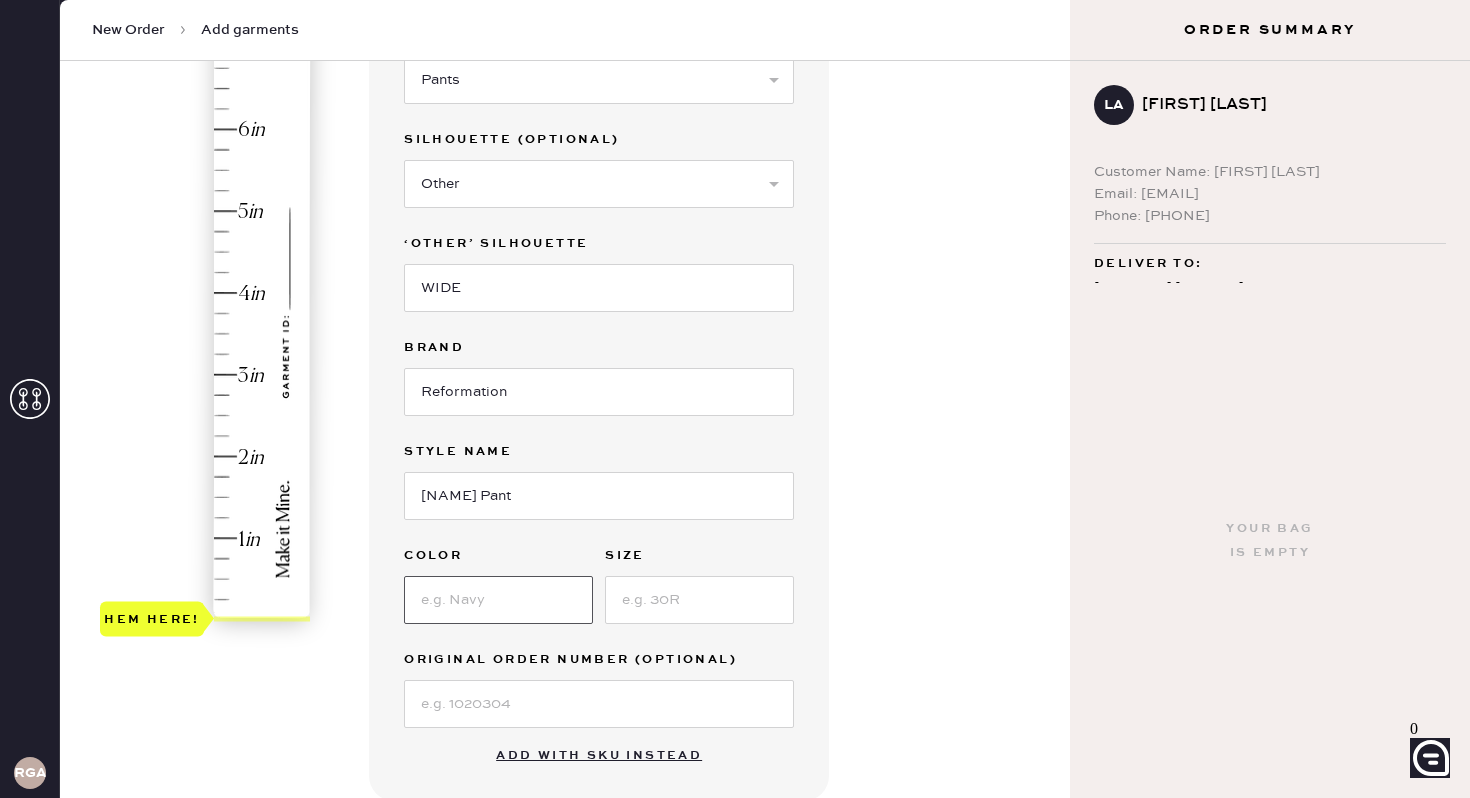click at bounding box center [498, 600] 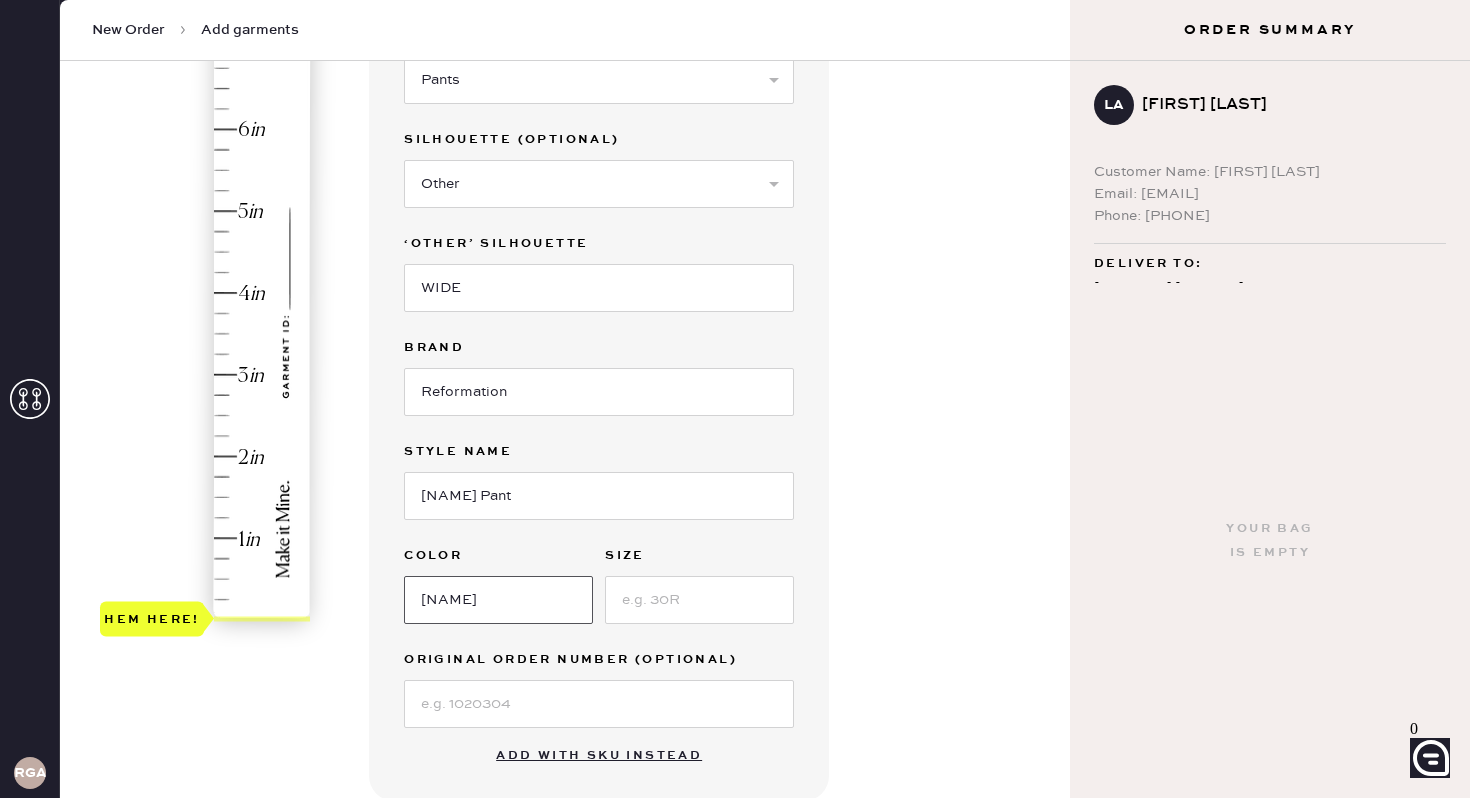 type on "[NAME]" 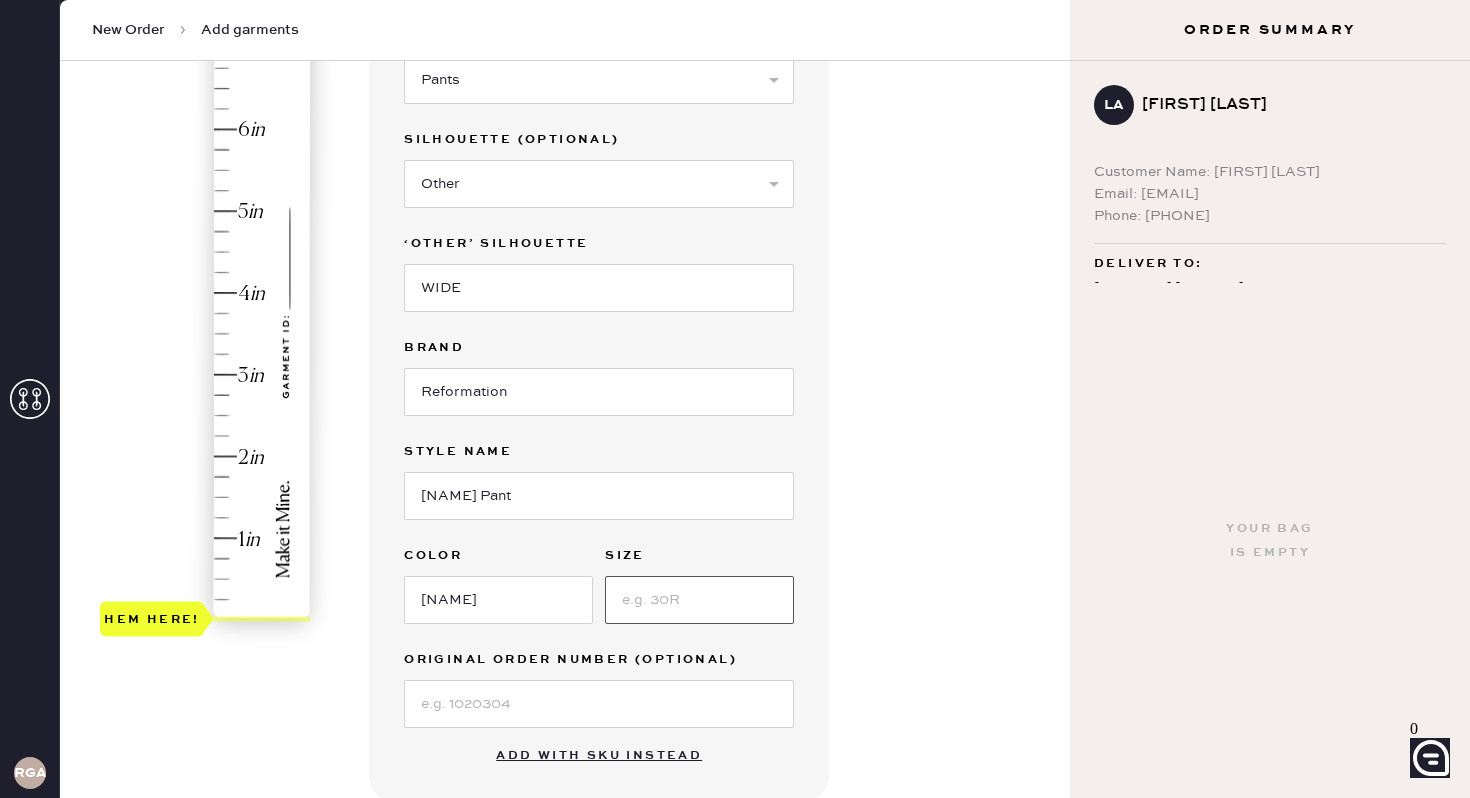 click at bounding box center [699, 600] 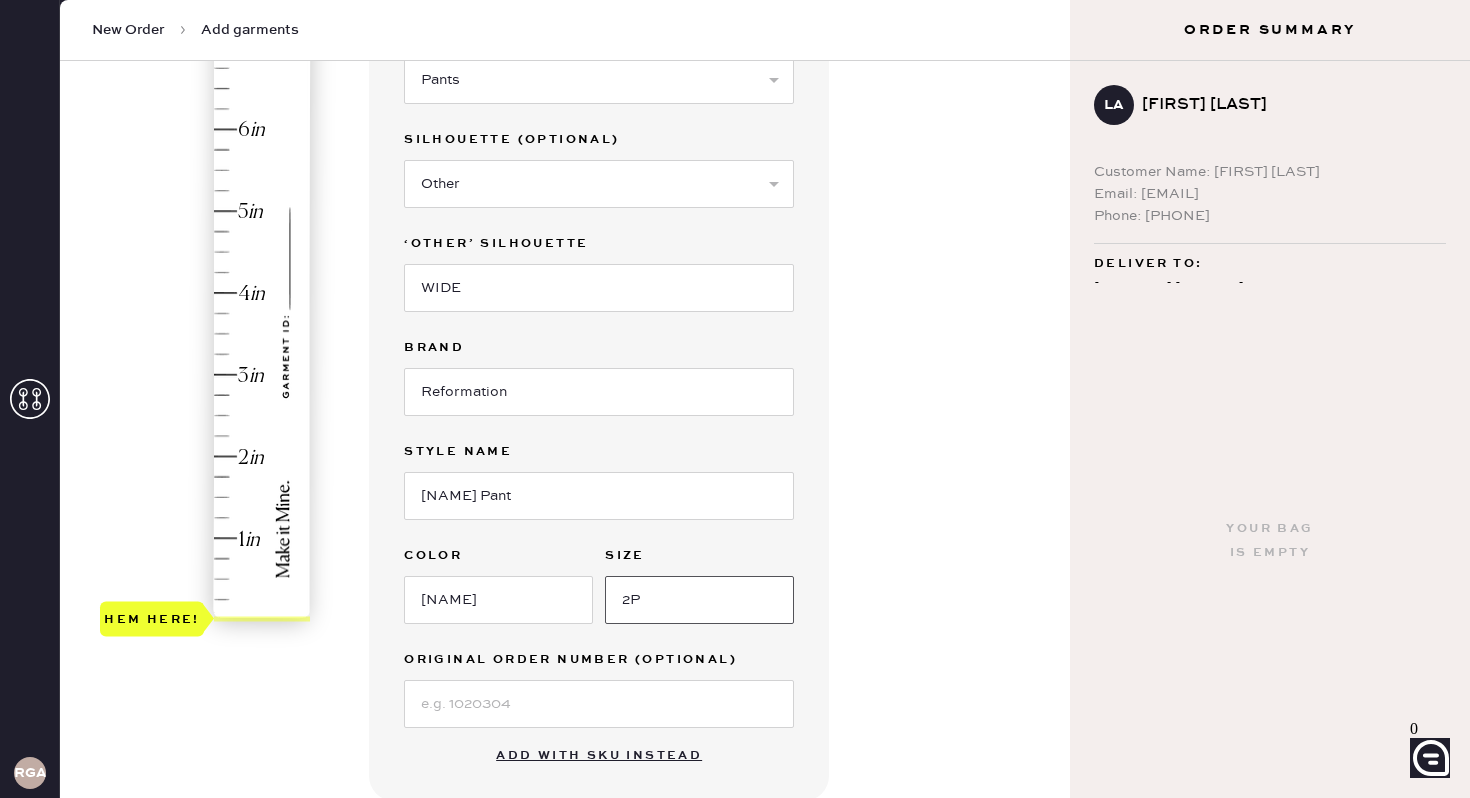 type on "2P" 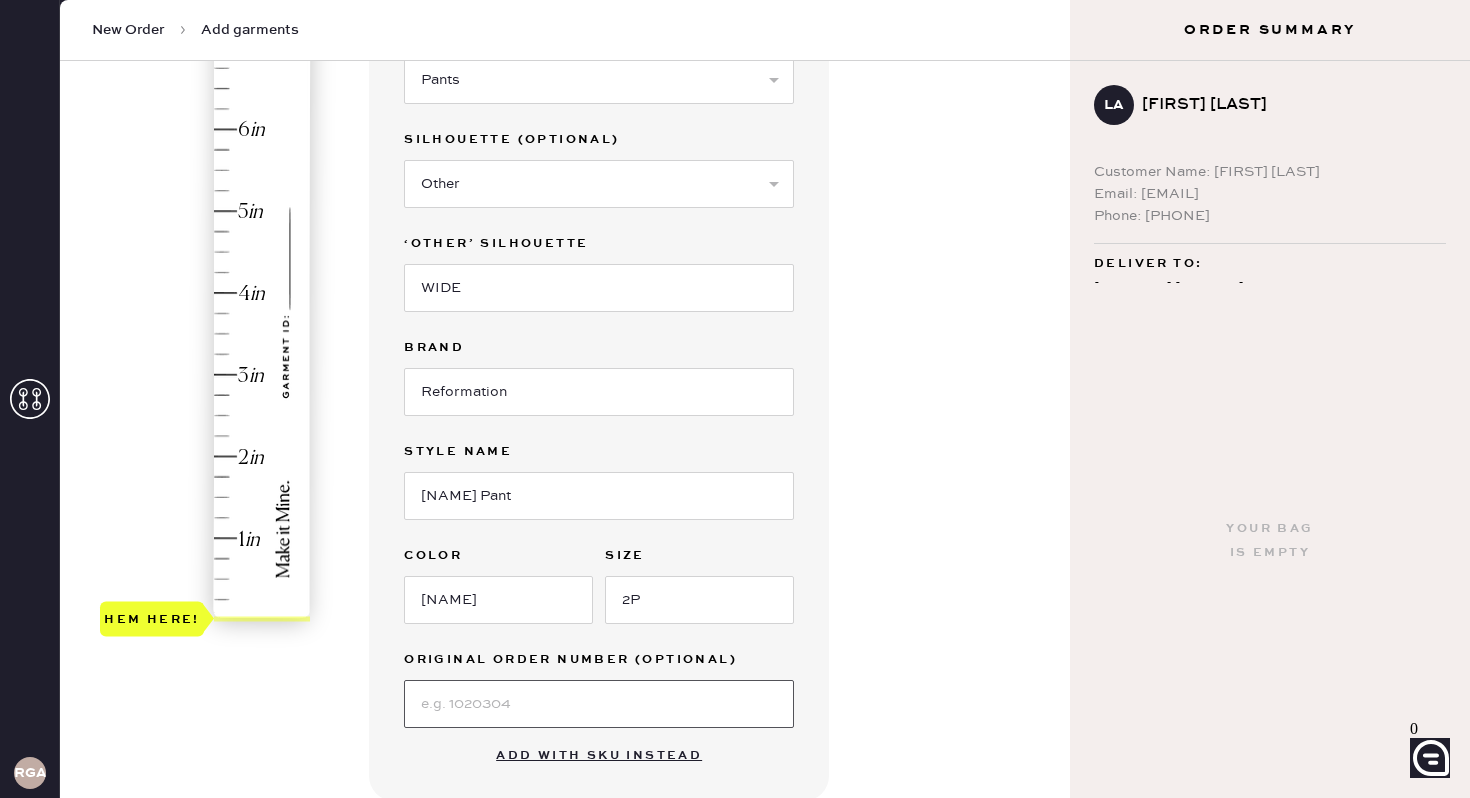 click at bounding box center [599, 704] 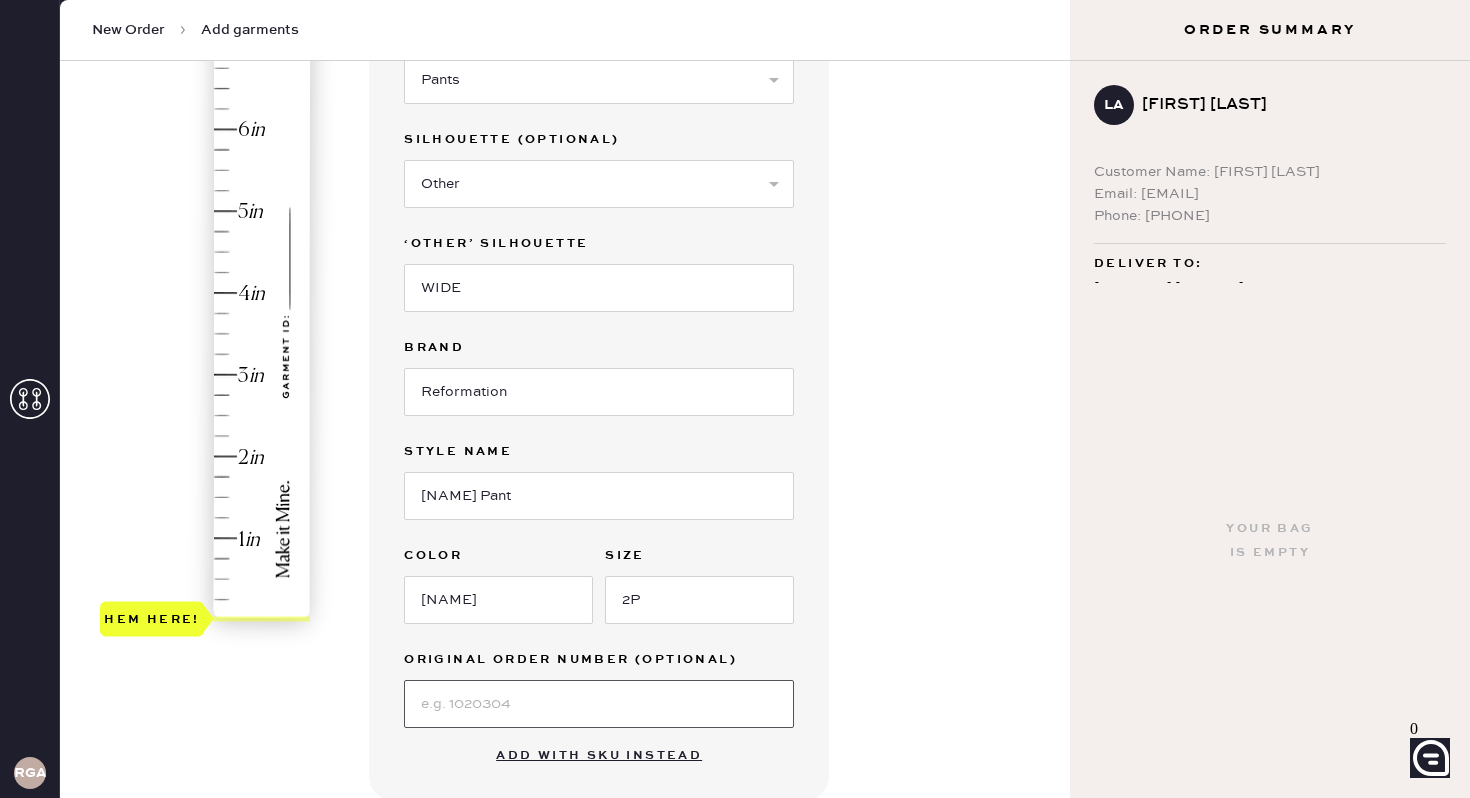 scroll, scrollTop: 349, scrollLeft: 0, axis: vertical 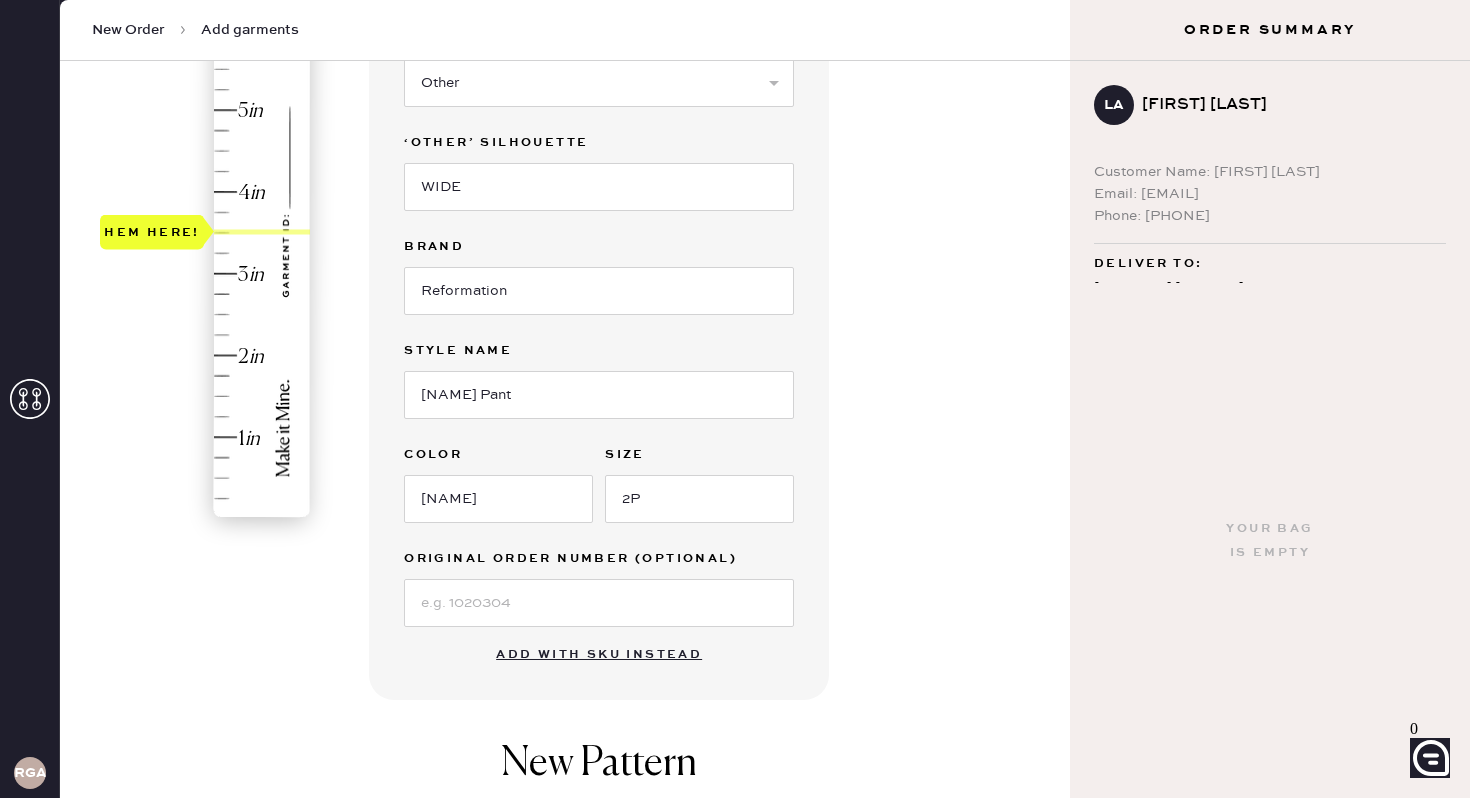 click on "Hem here!" at bounding box center [206, 233] 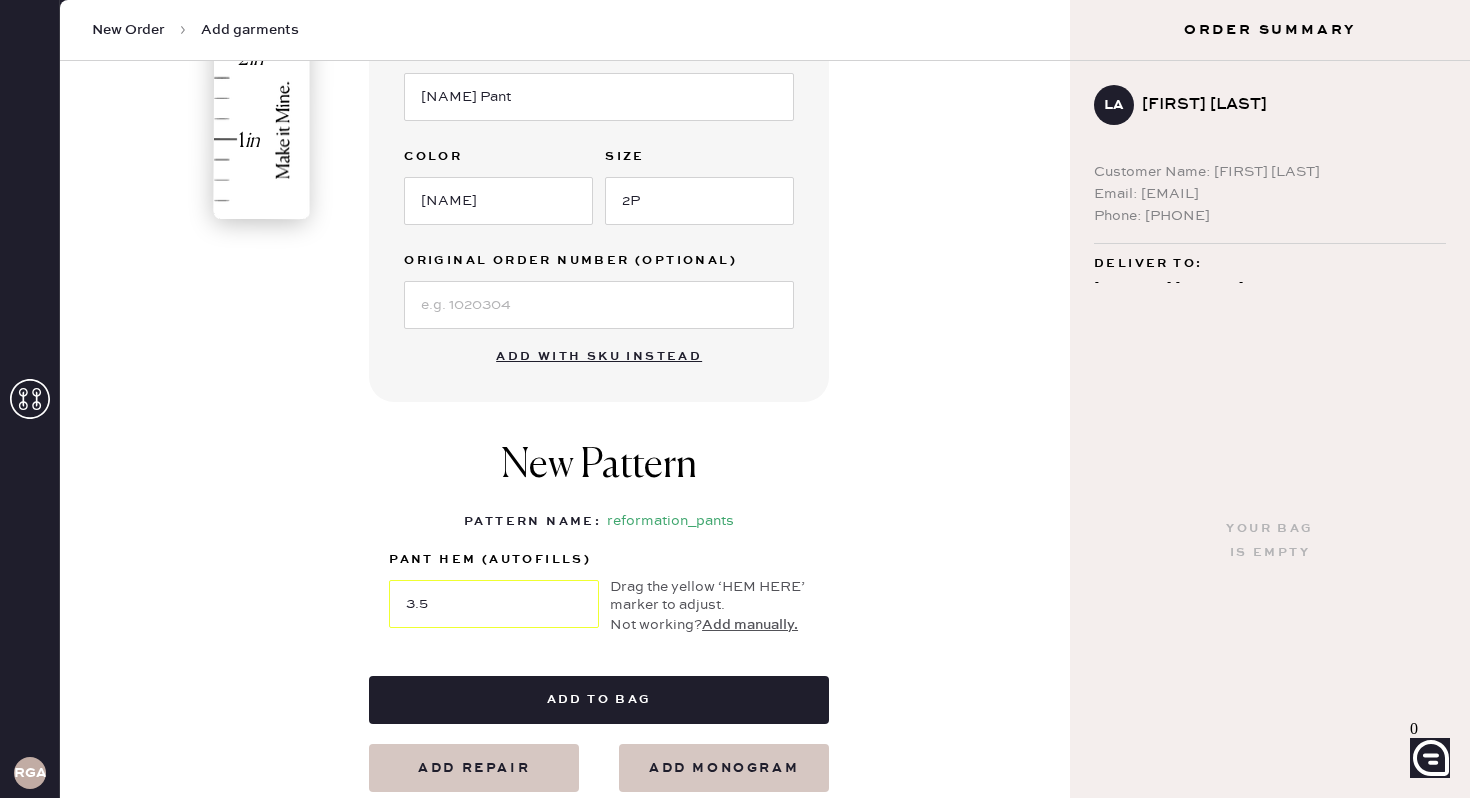 scroll, scrollTop: 657, scrollLeft: 0, axis: vertical 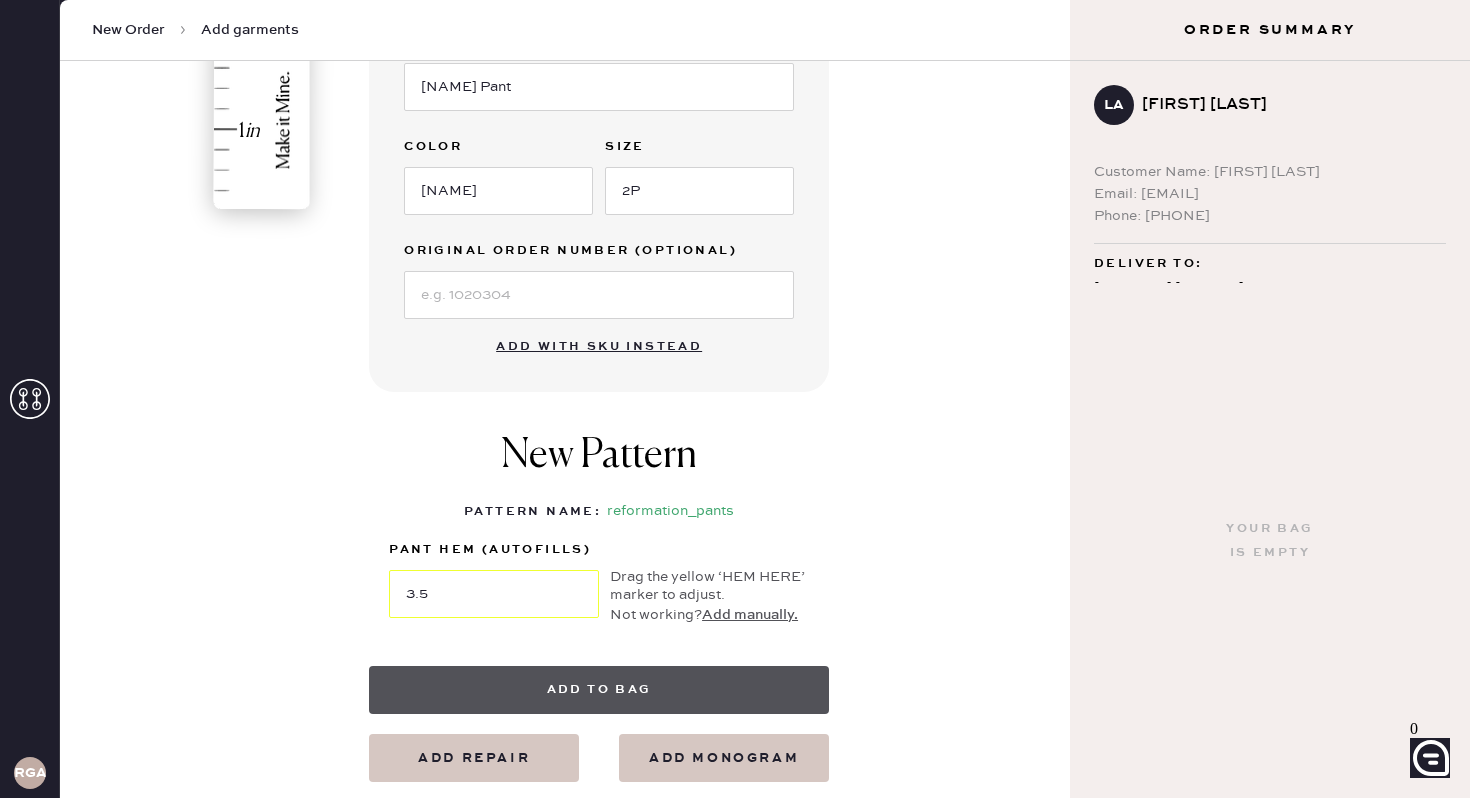 click on "Add to bag" at bounding box center [599, 690] 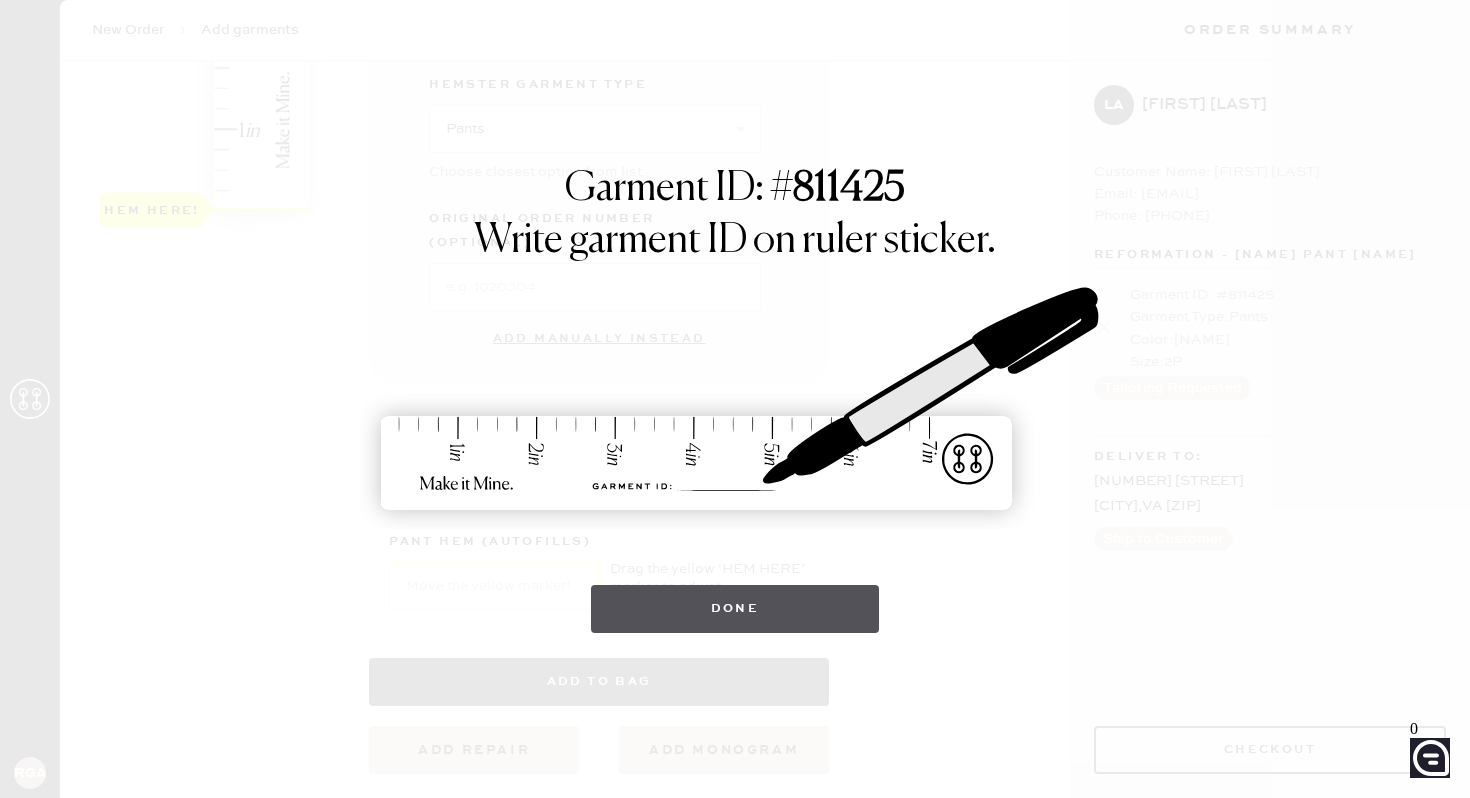 click on "Done" at bounding box center [735, 609] 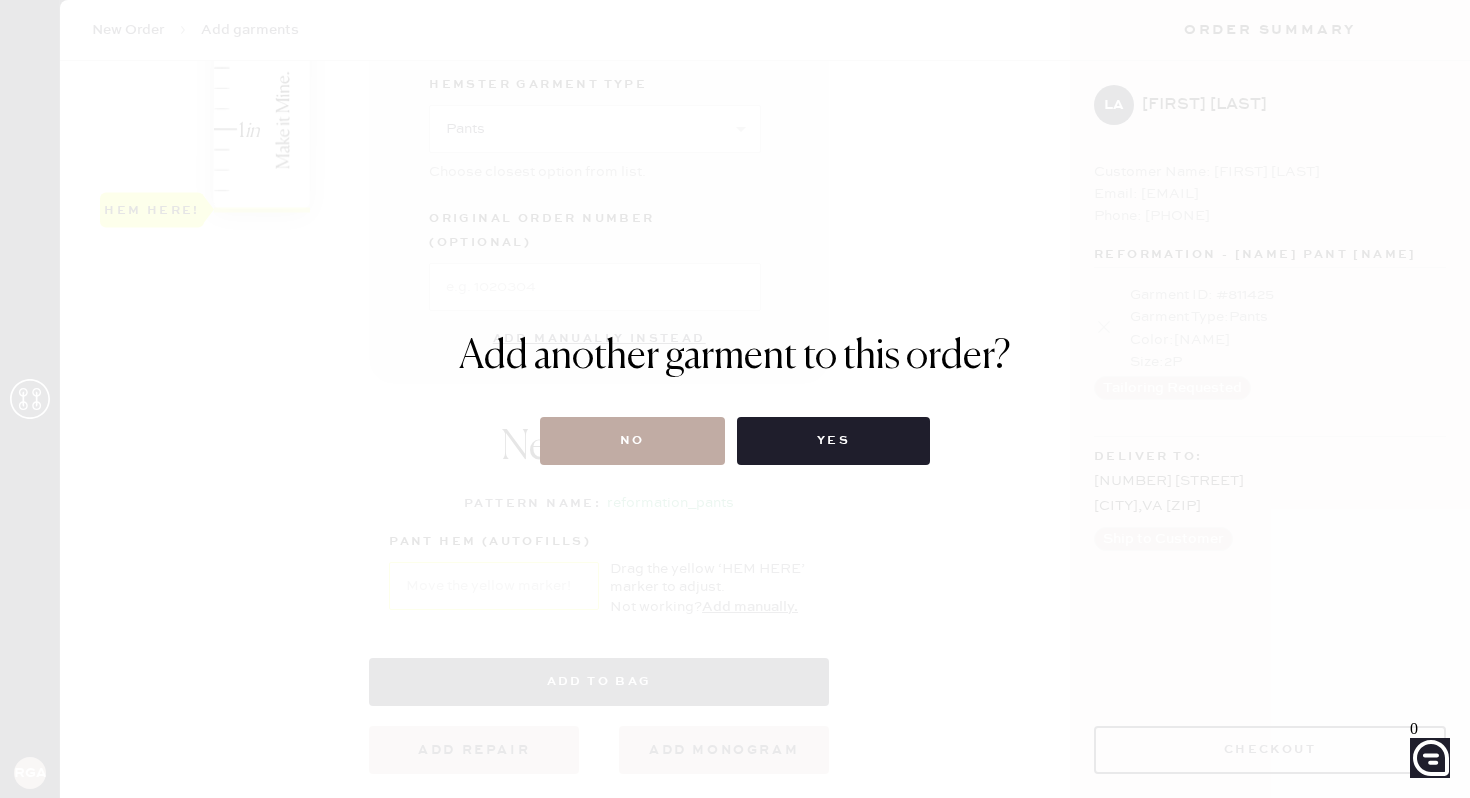 click on "No" at bounding box center (632, 441) 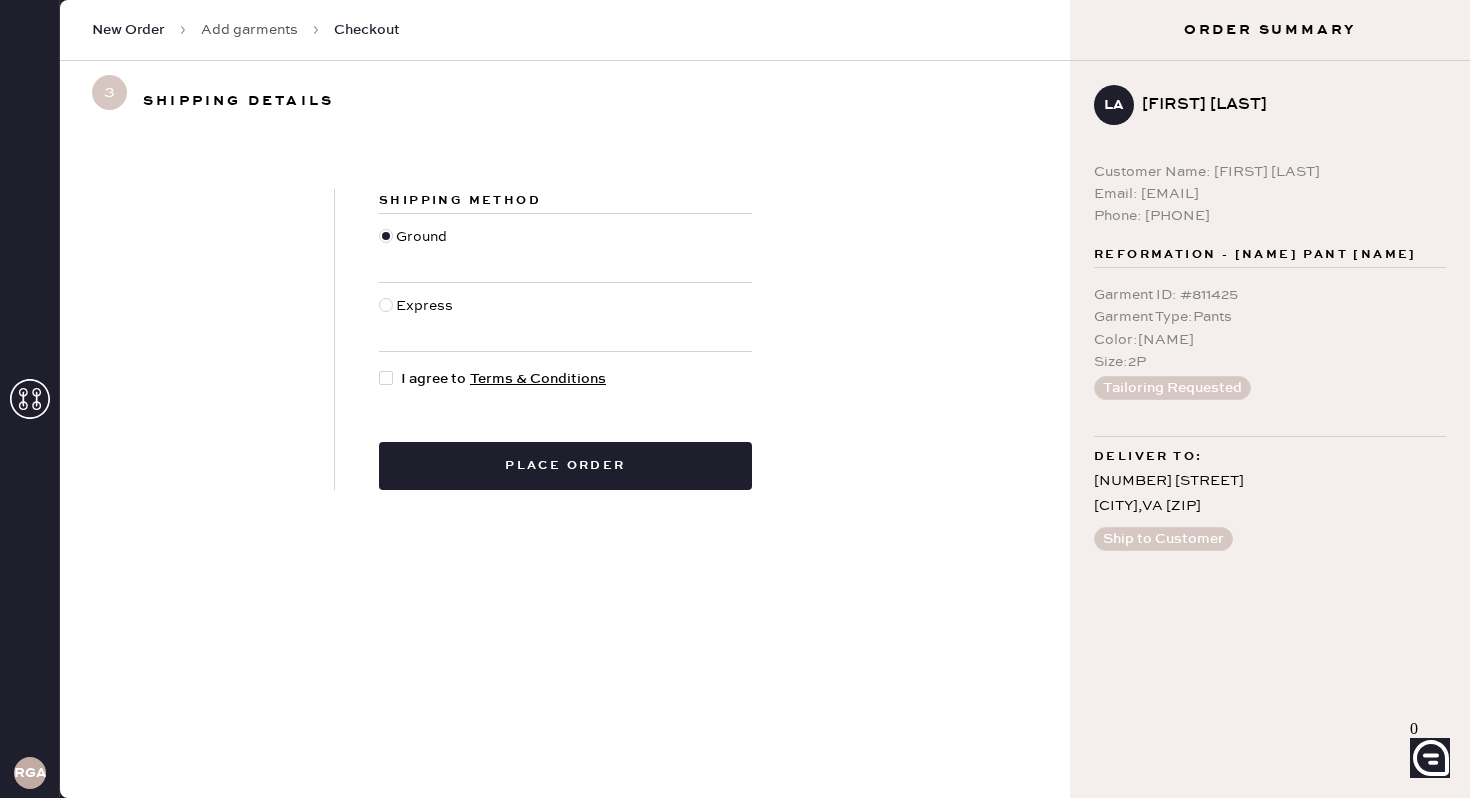 click at bounding box center [386, 378] 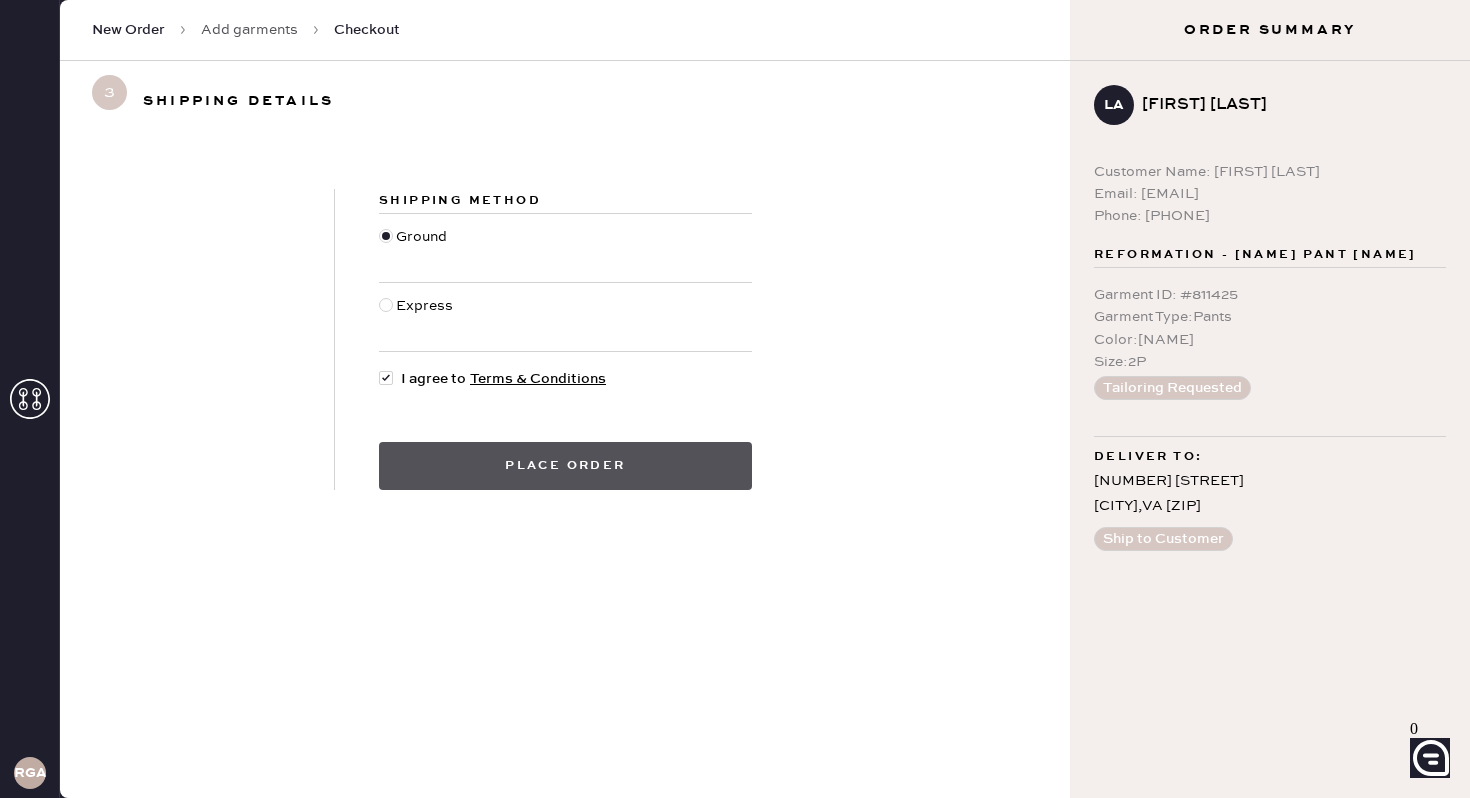 click on "Place order" at bounding box center (565, 466) 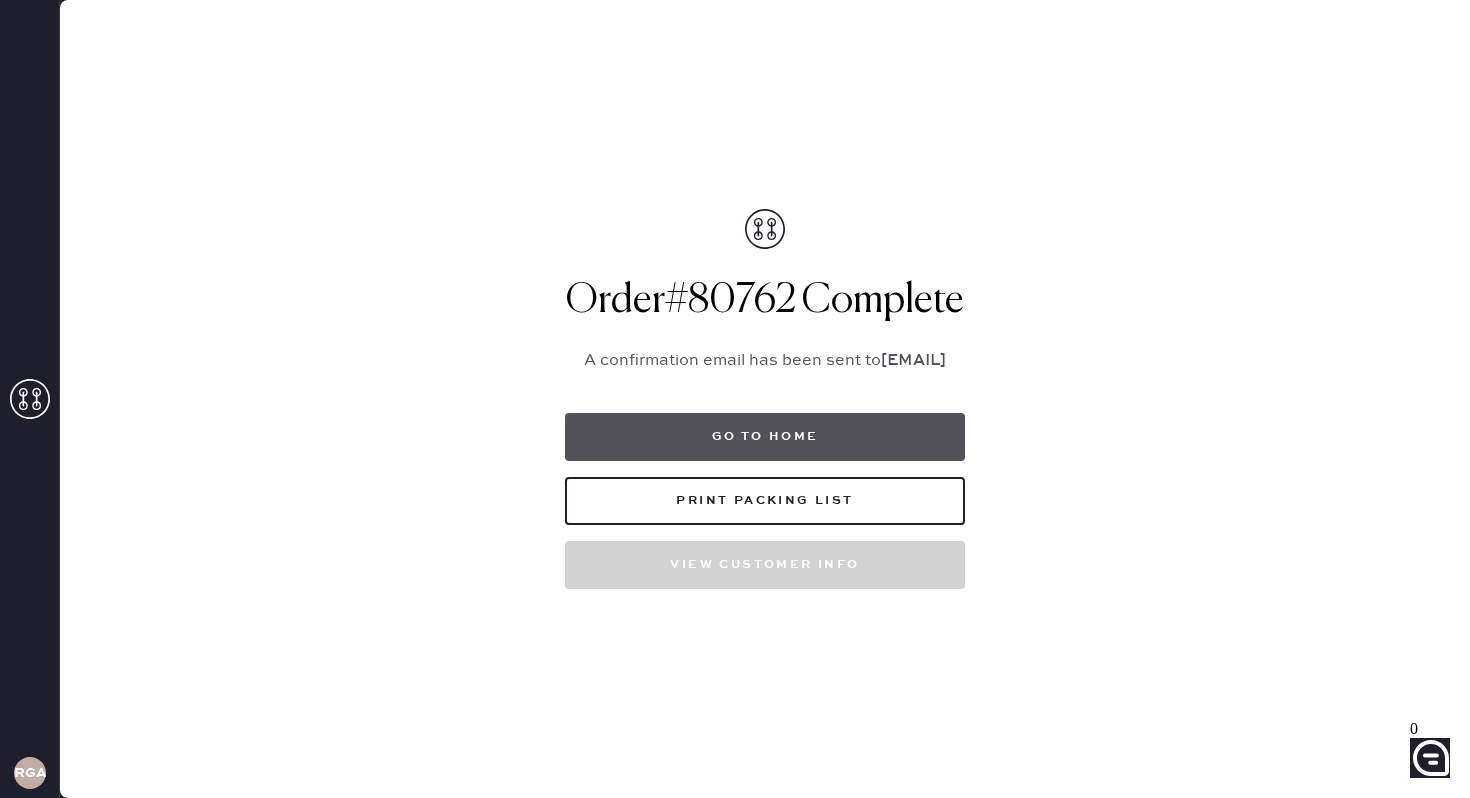 click on "Go to home" at bounding box center (765, 437) 